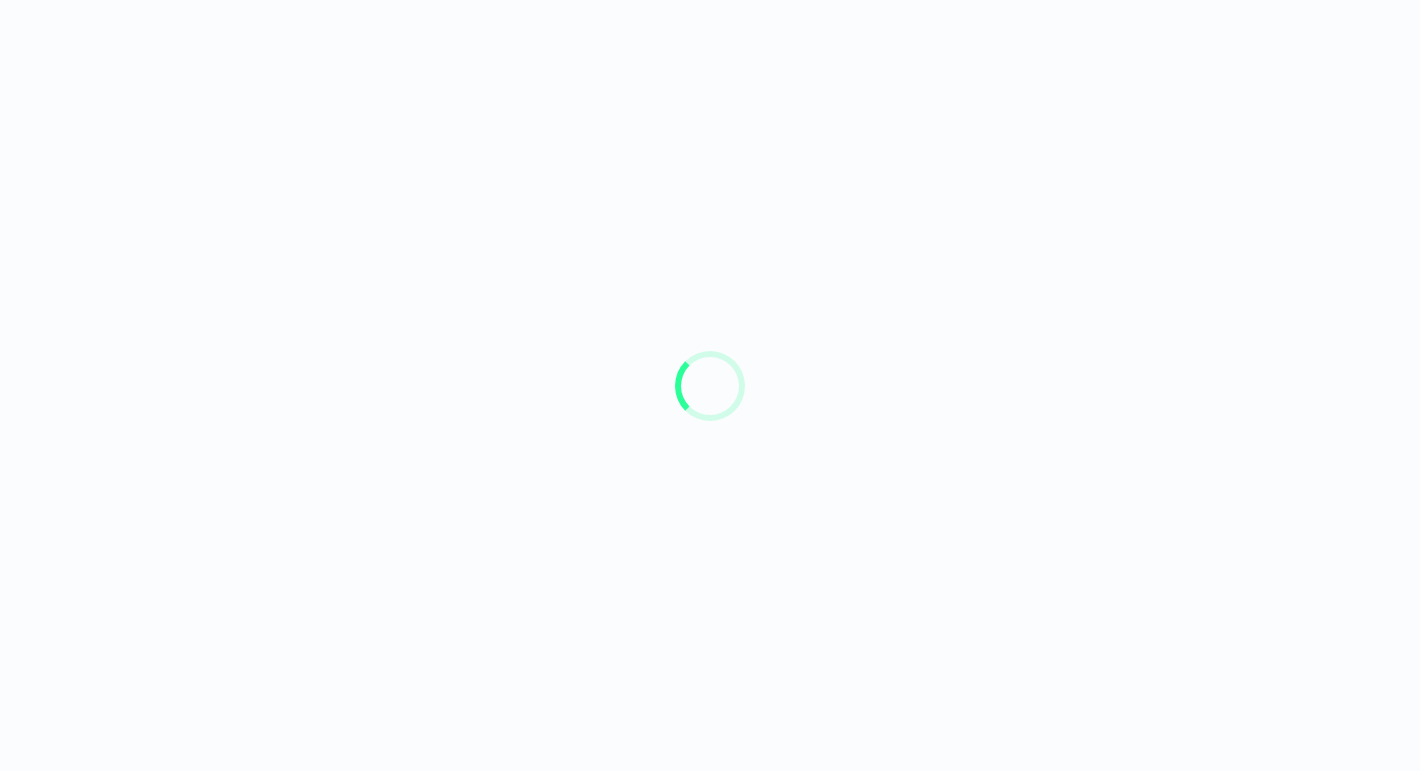 scroll, scrollTop: 0, scrollLeft: 0, axis: both 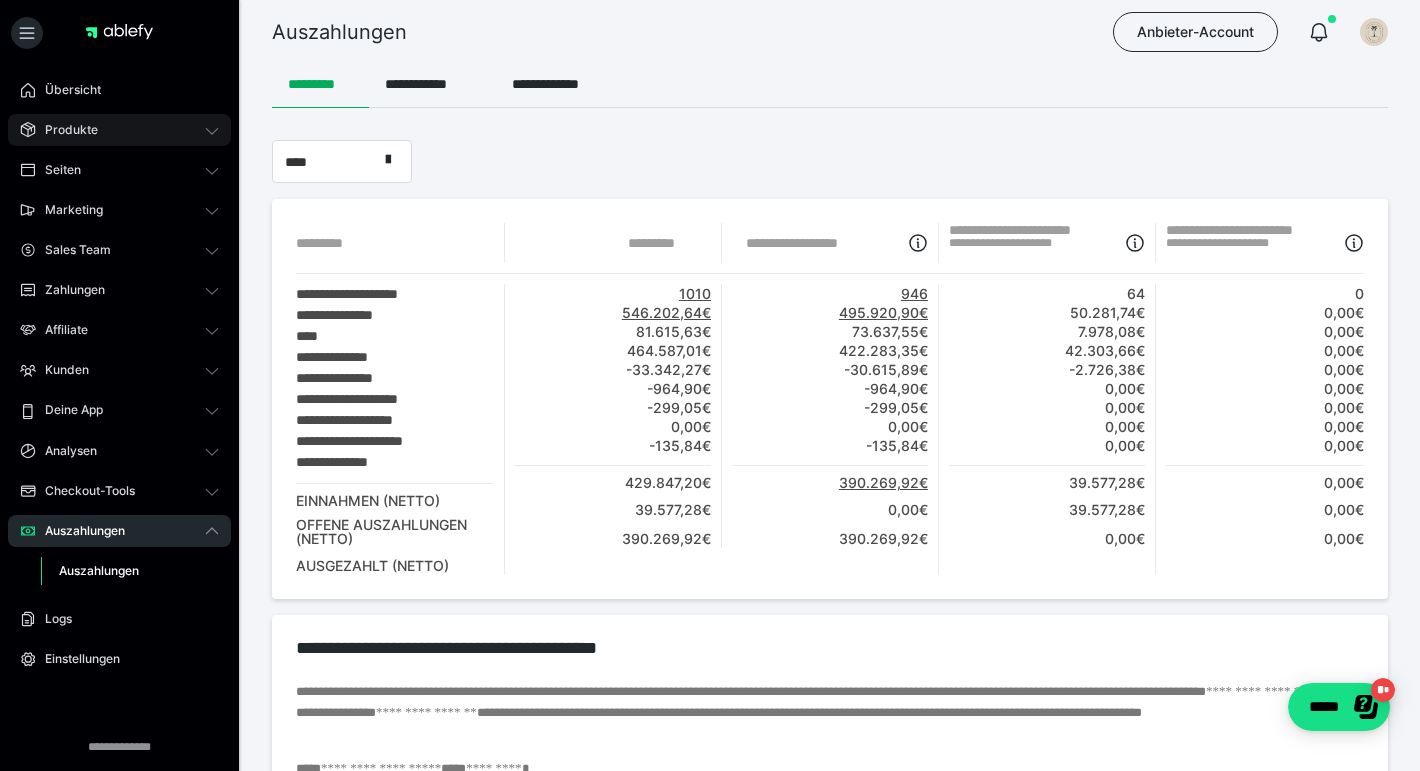 click 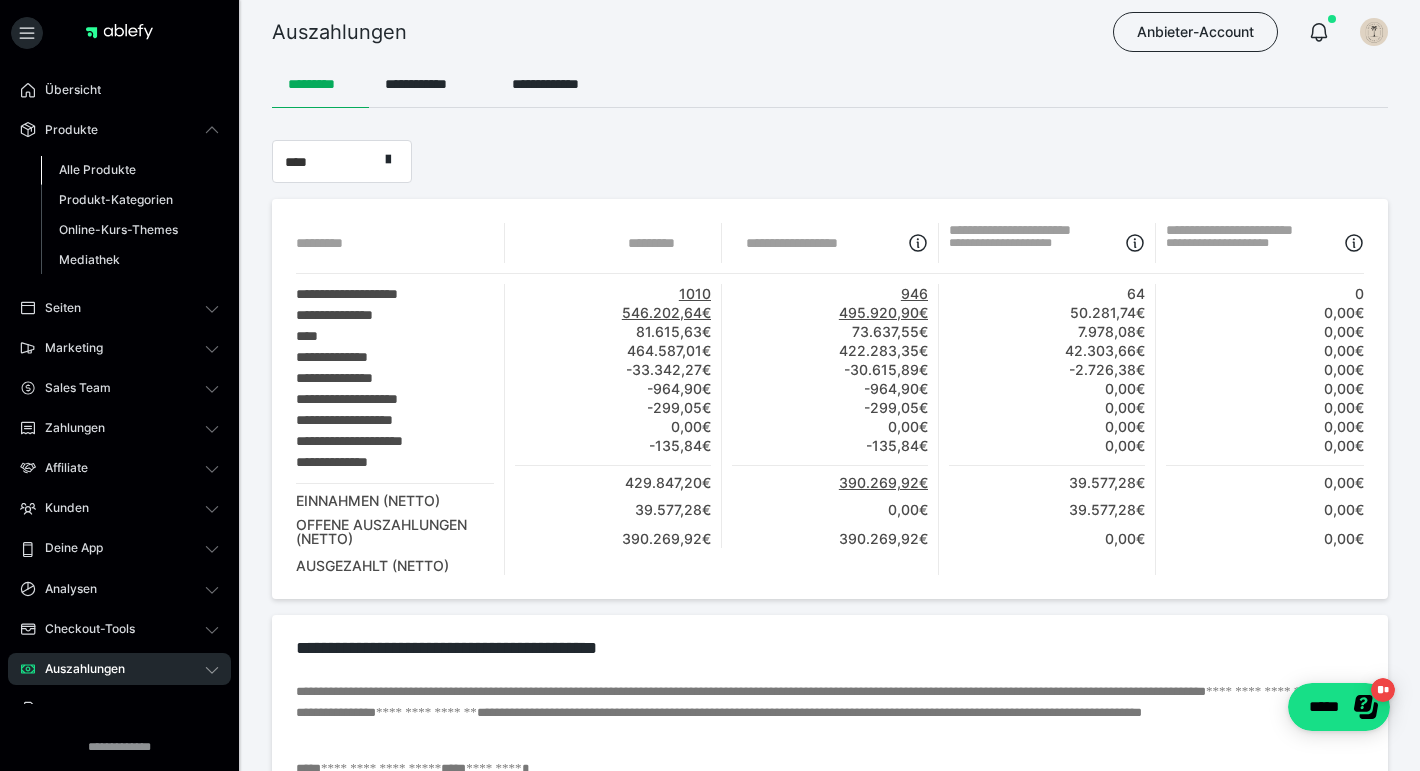 click on "Alle Produkte" at bounding box center (97, 169) 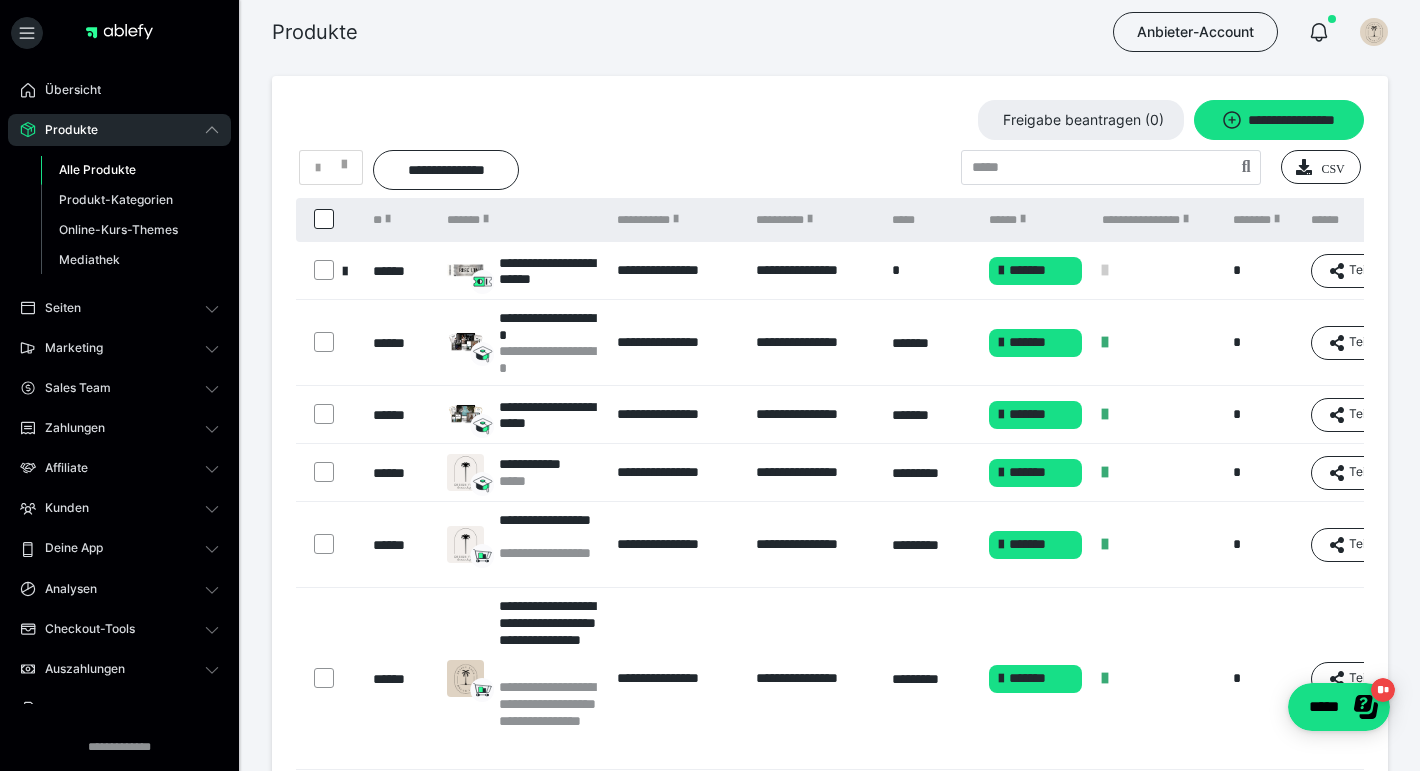 click on "**********" at bounding box center [676, 545] 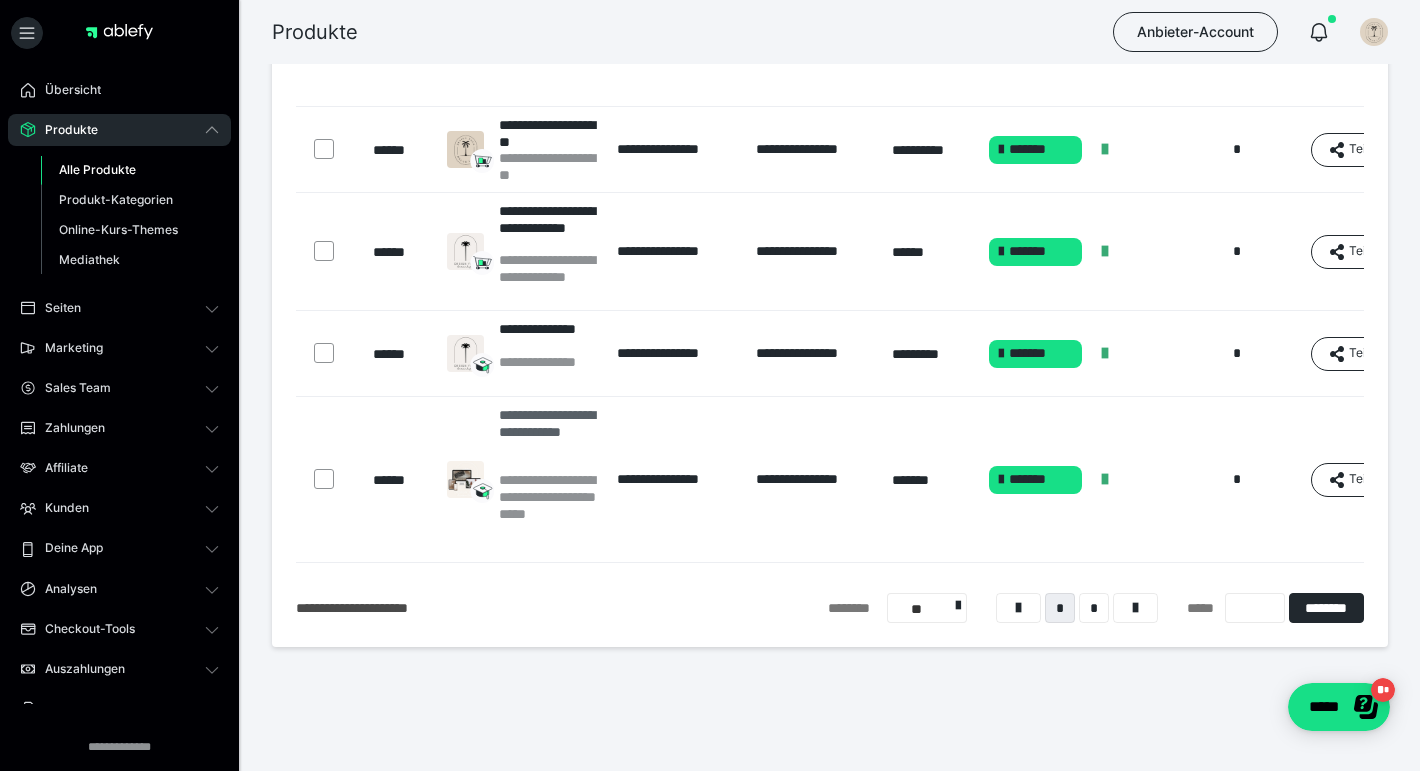 scroll, scrollTop: 663, scrollLeft: 0, axis: vertical 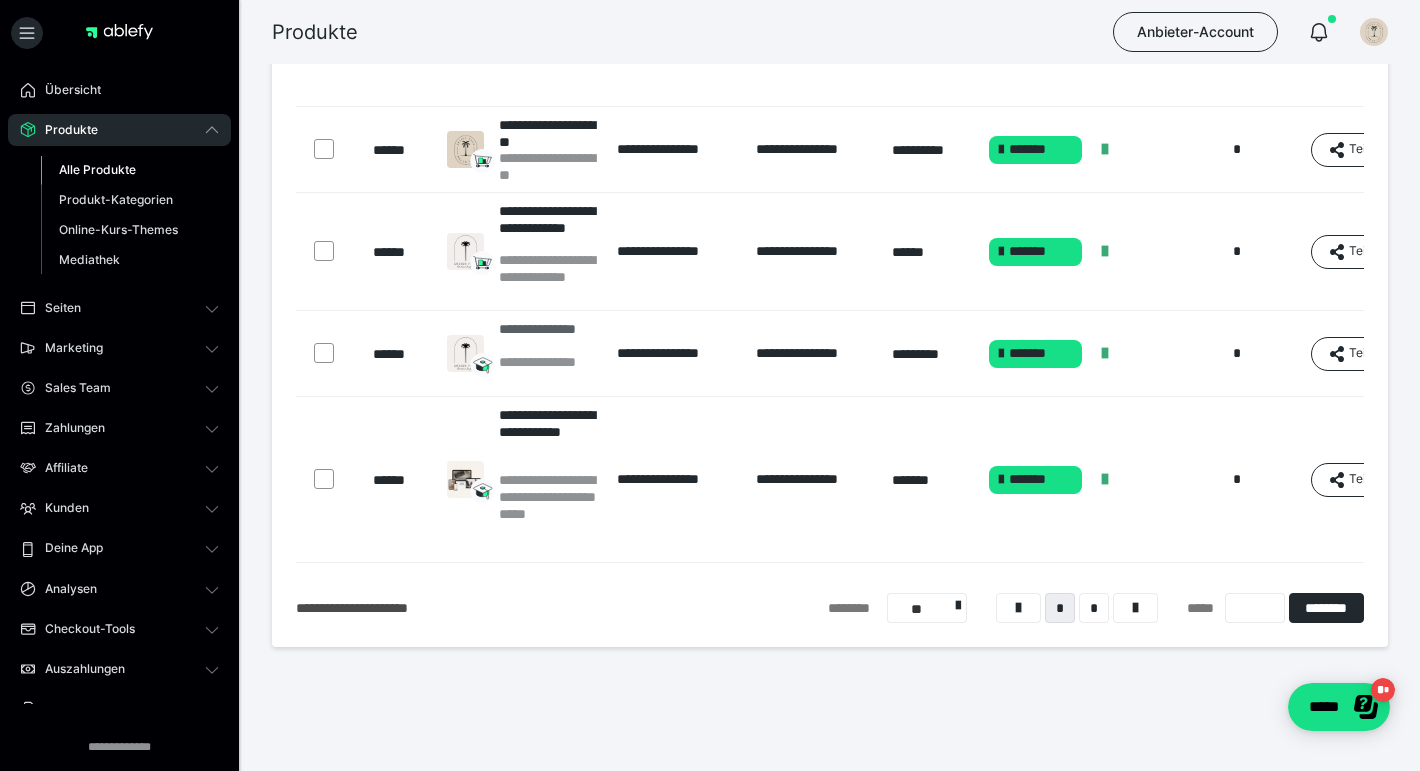click on "**********" at bounding box center [548, 337] 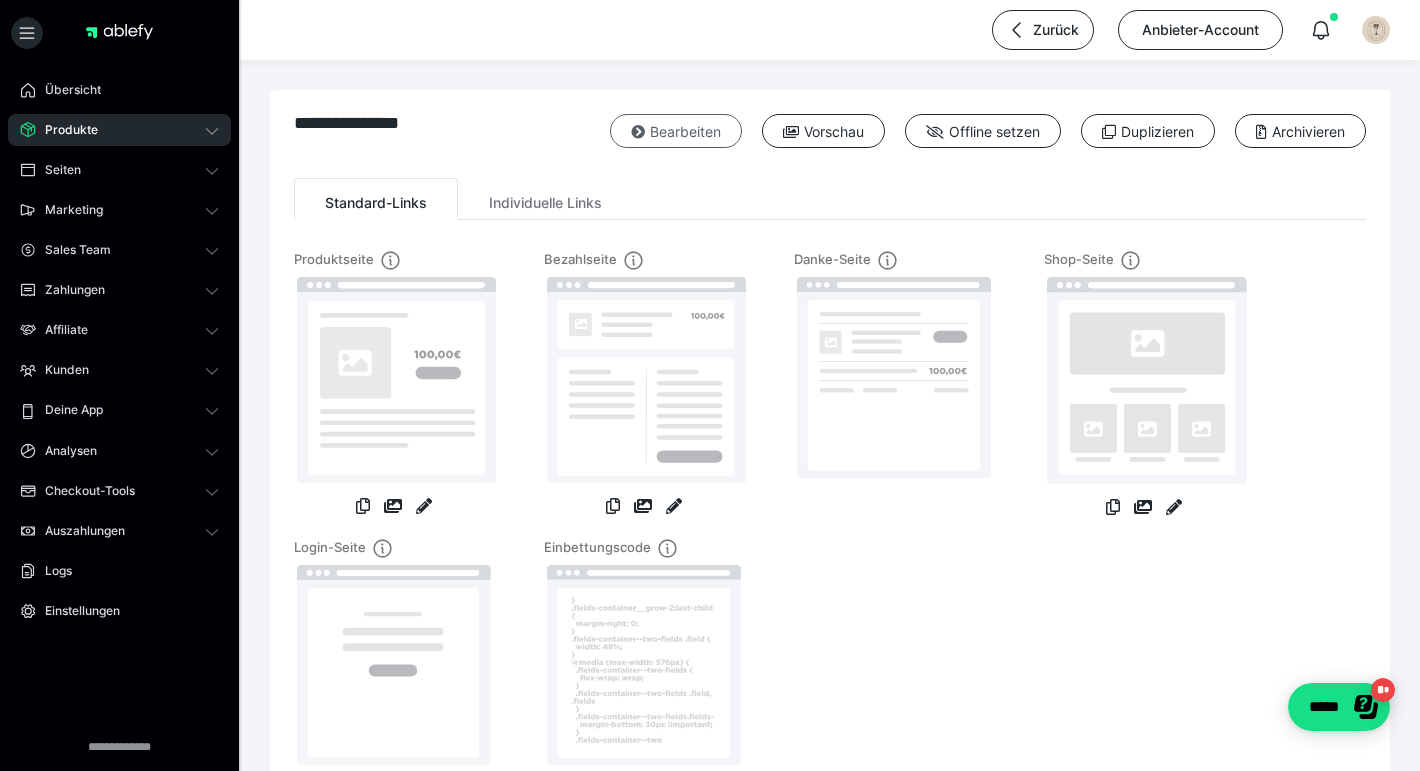 click on "Bearbeiten" at bounding box center (676, 131) 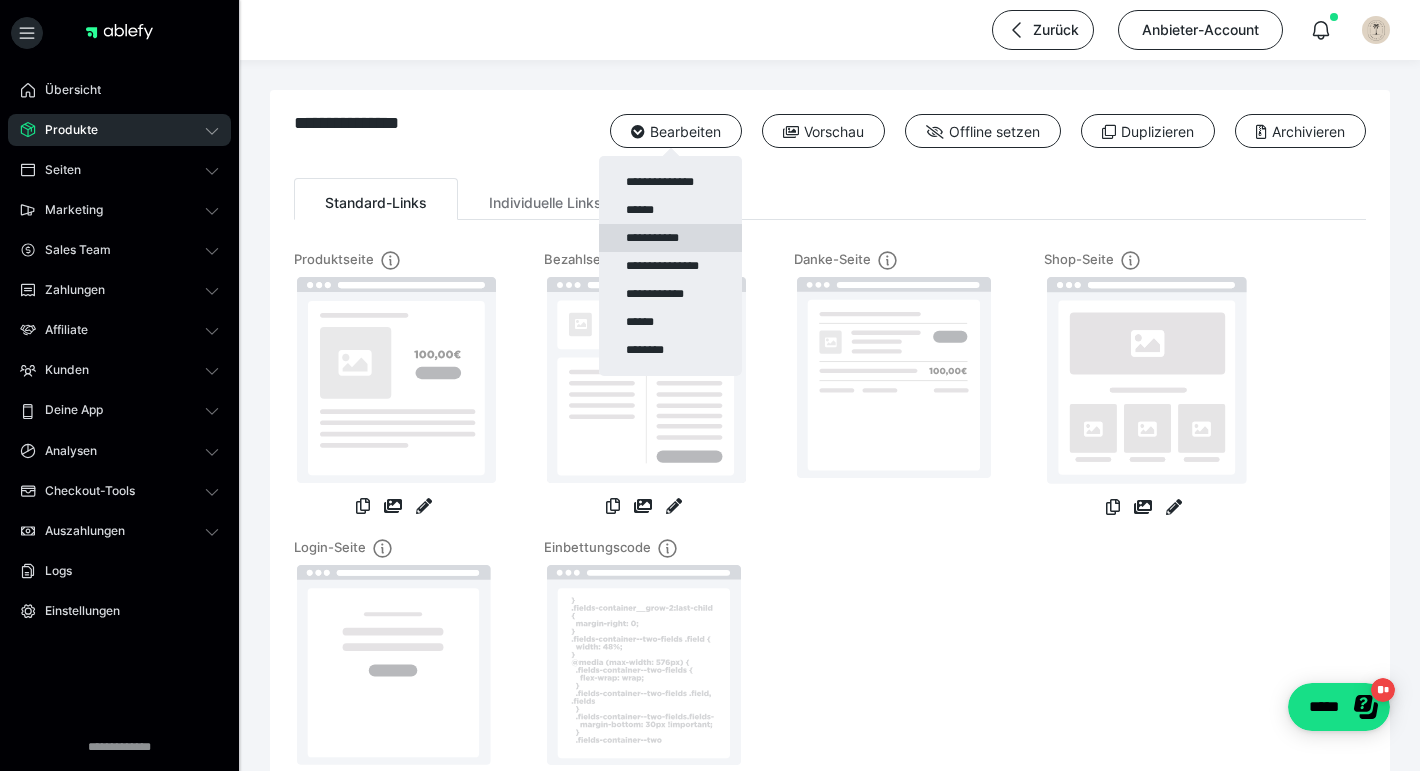 click on "**********" at bounding box center [670, 238] 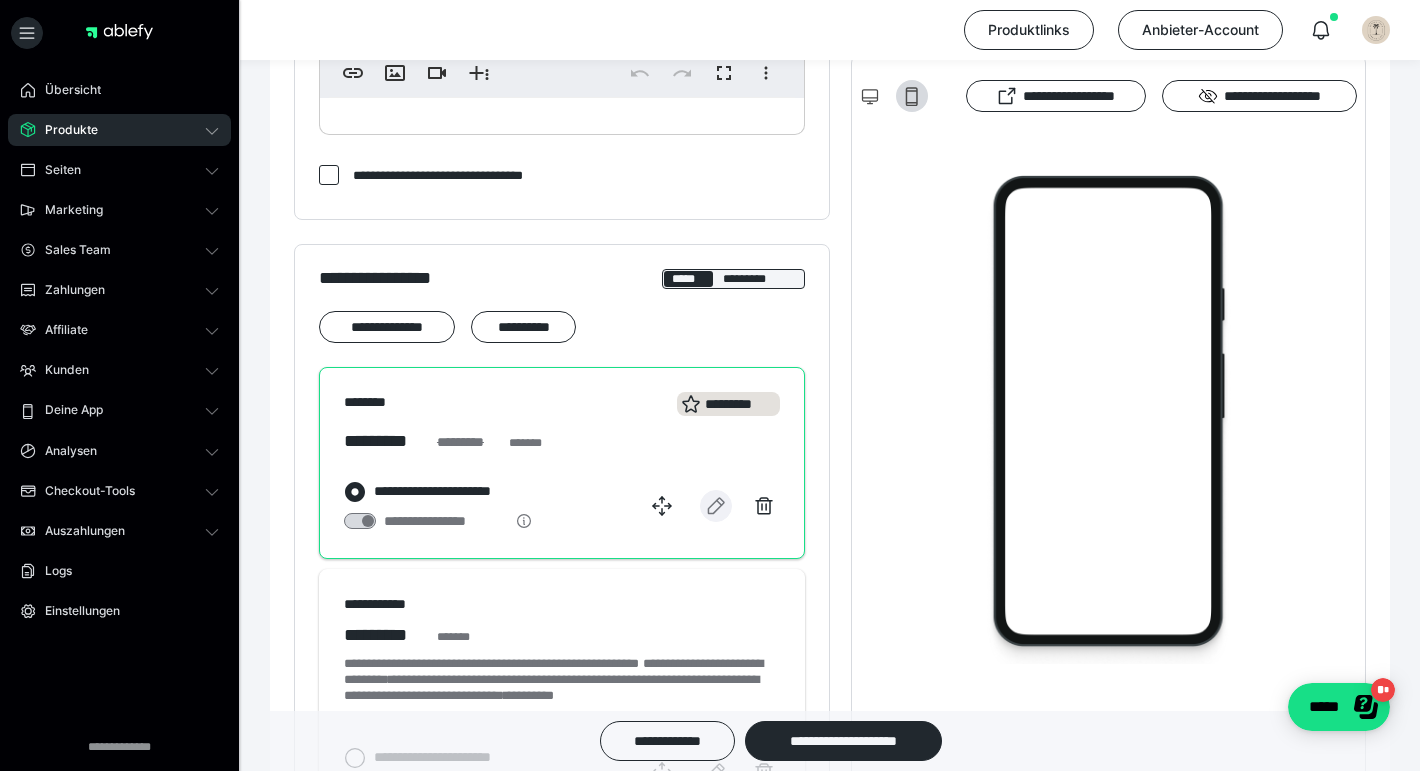 scroll, scrollTop: 1093, scrollLeft: 0, axis: vertical 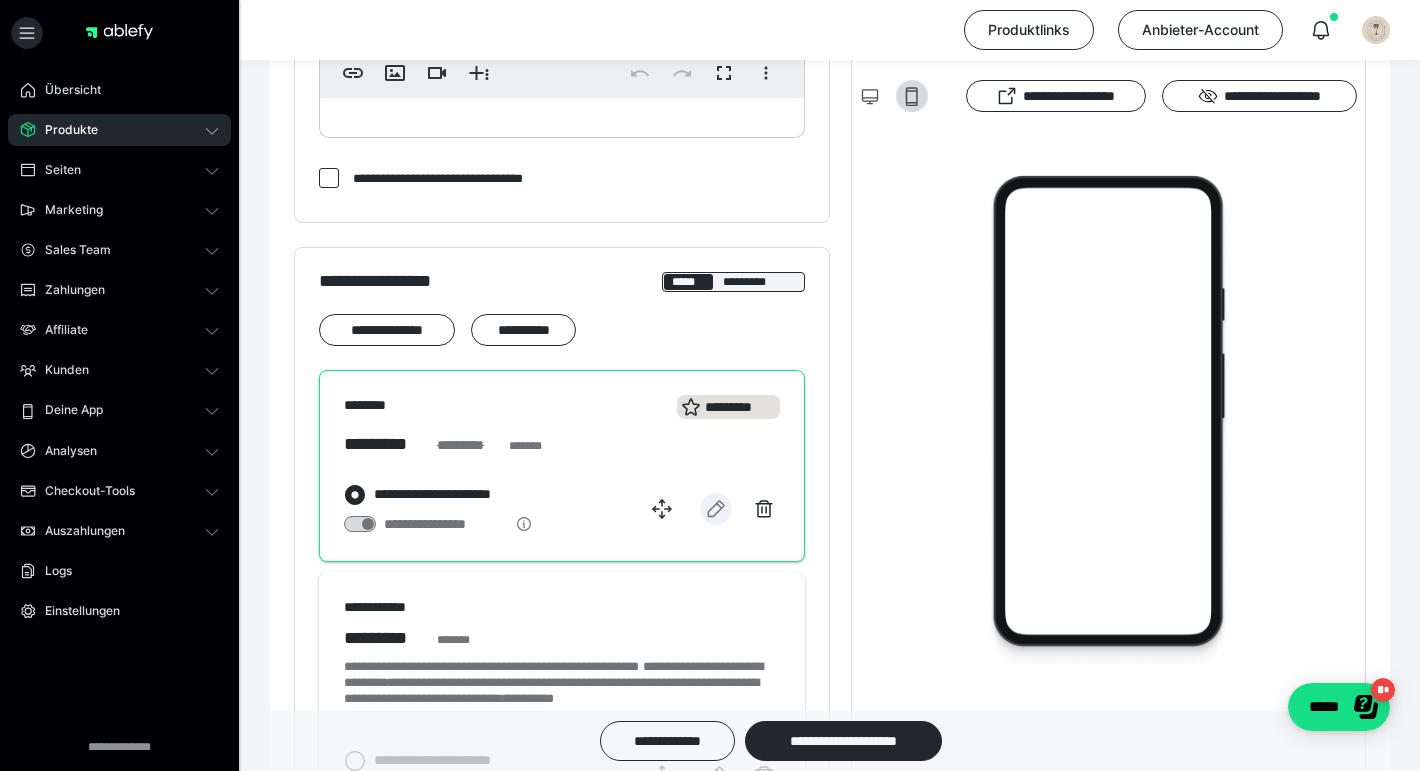 click 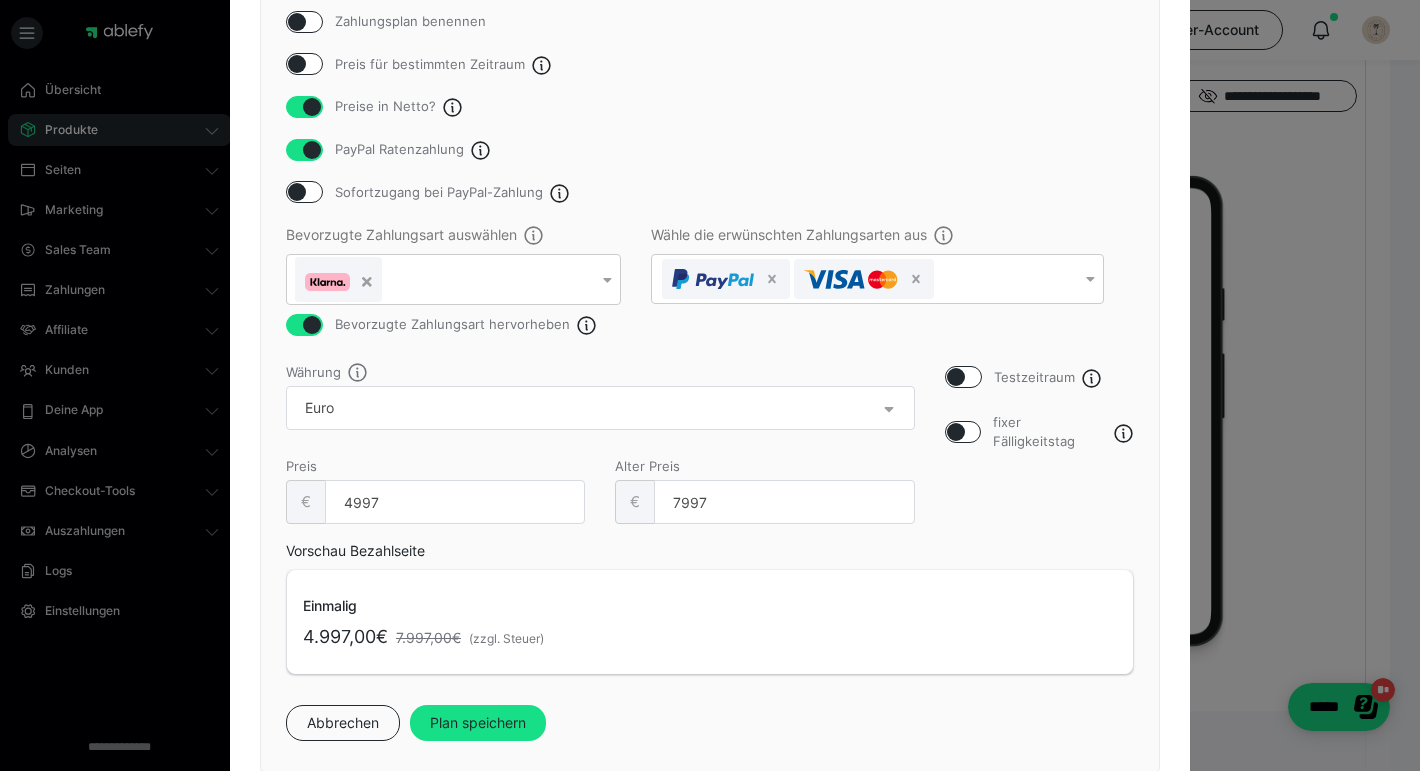 scroll, scrollTop: 252, scrollLeft: 0, axis: vertical 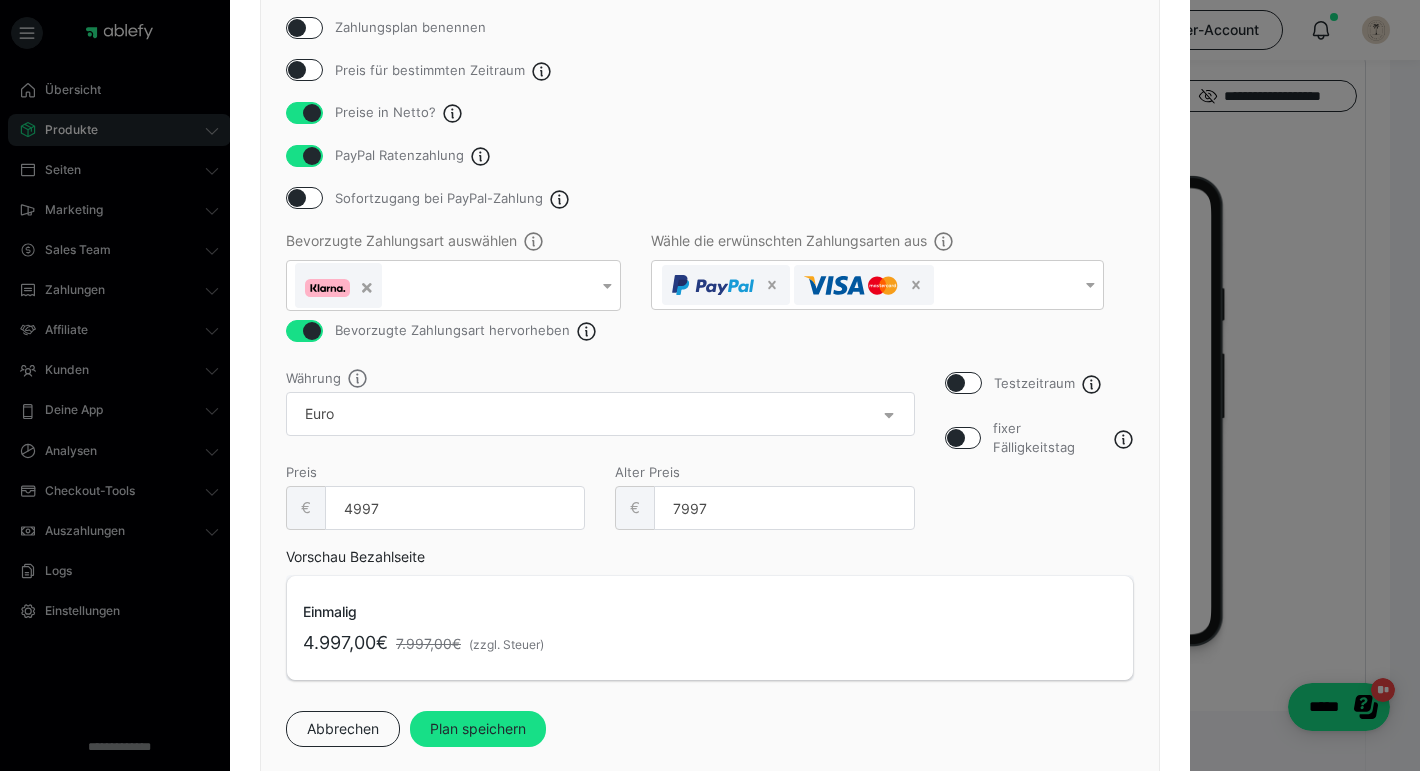 click on "Plan speichern" at bounding box center (478, 729) 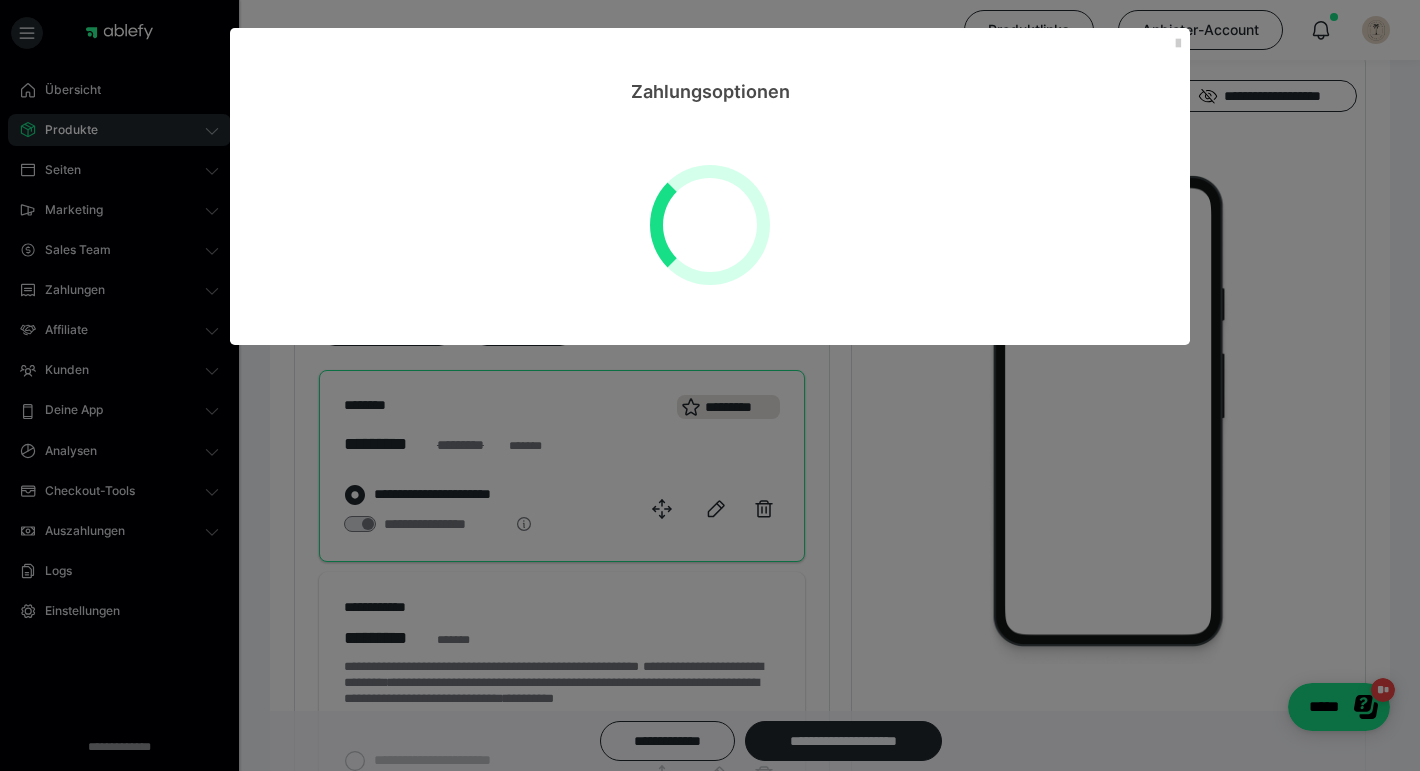 scroll, scrollTop: 0, scrollLeft: 0, axis: both 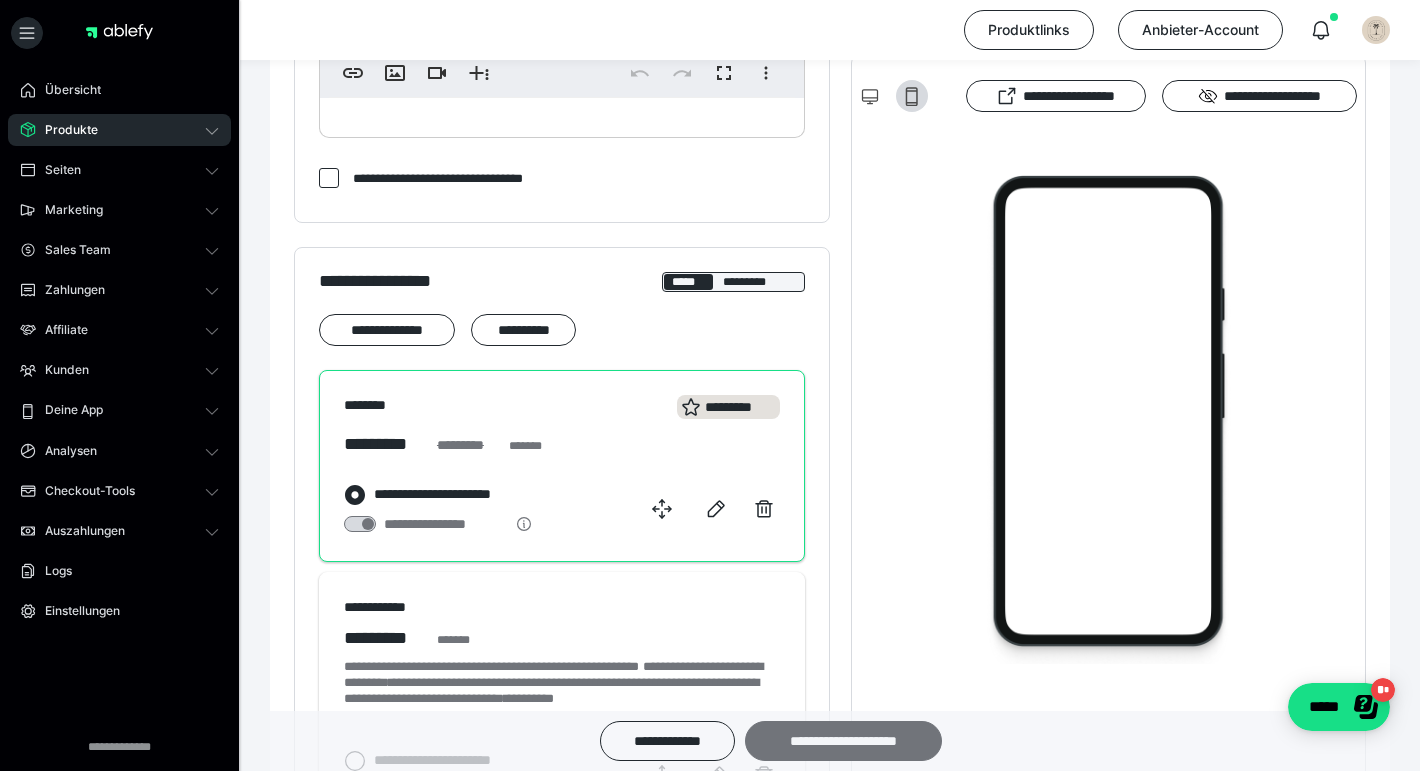 click on "**********" at bounding box center (843, 741) 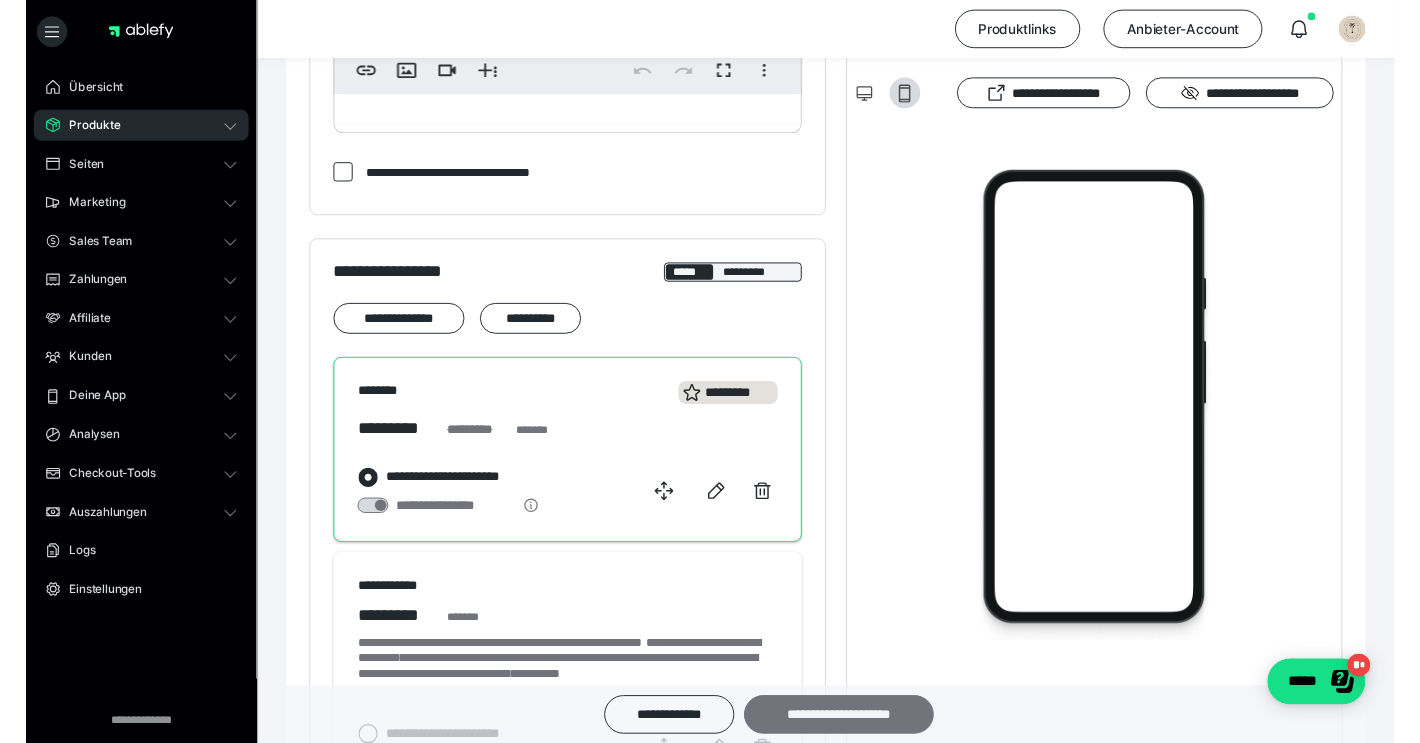 scroll, scrollTop: 0, scrollLeft: 0, axis: both 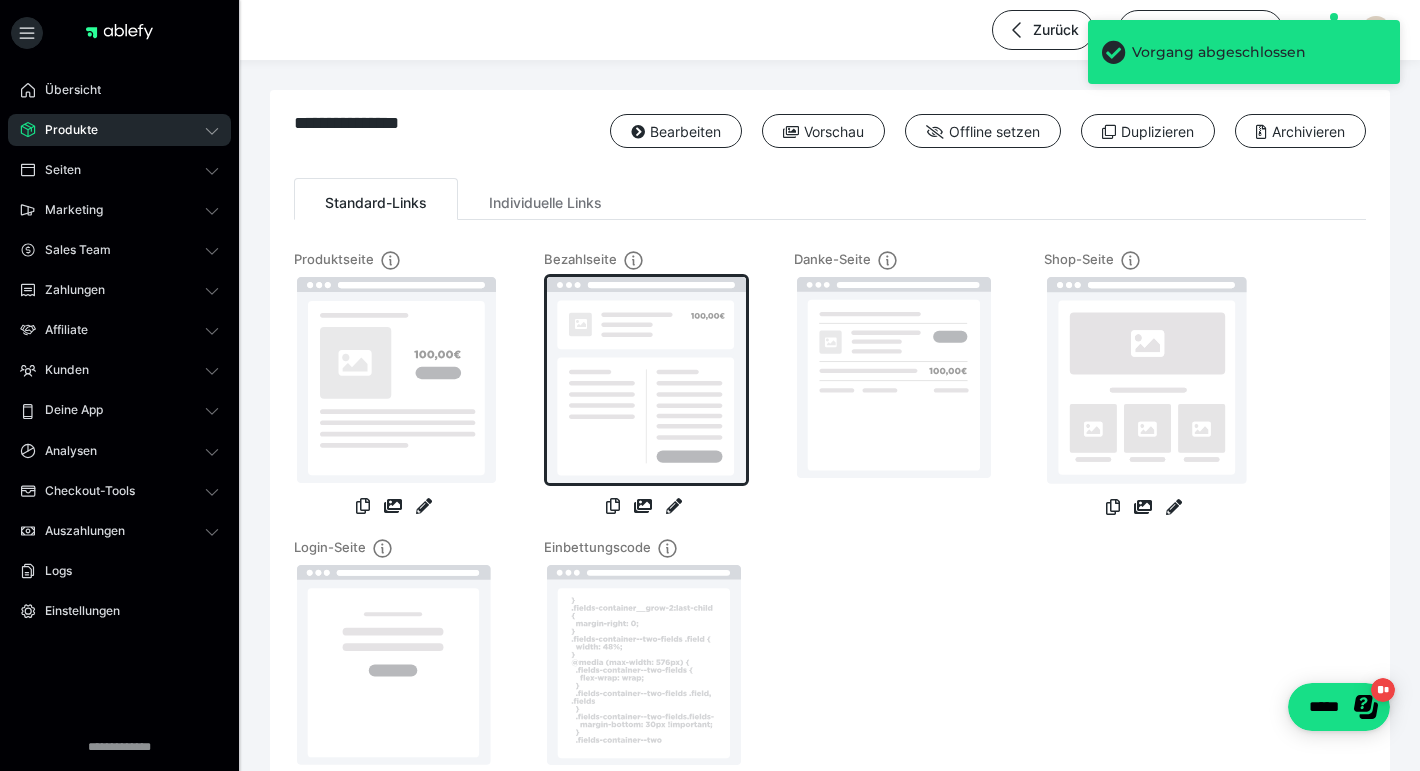 click at bounding box center [646, 380] 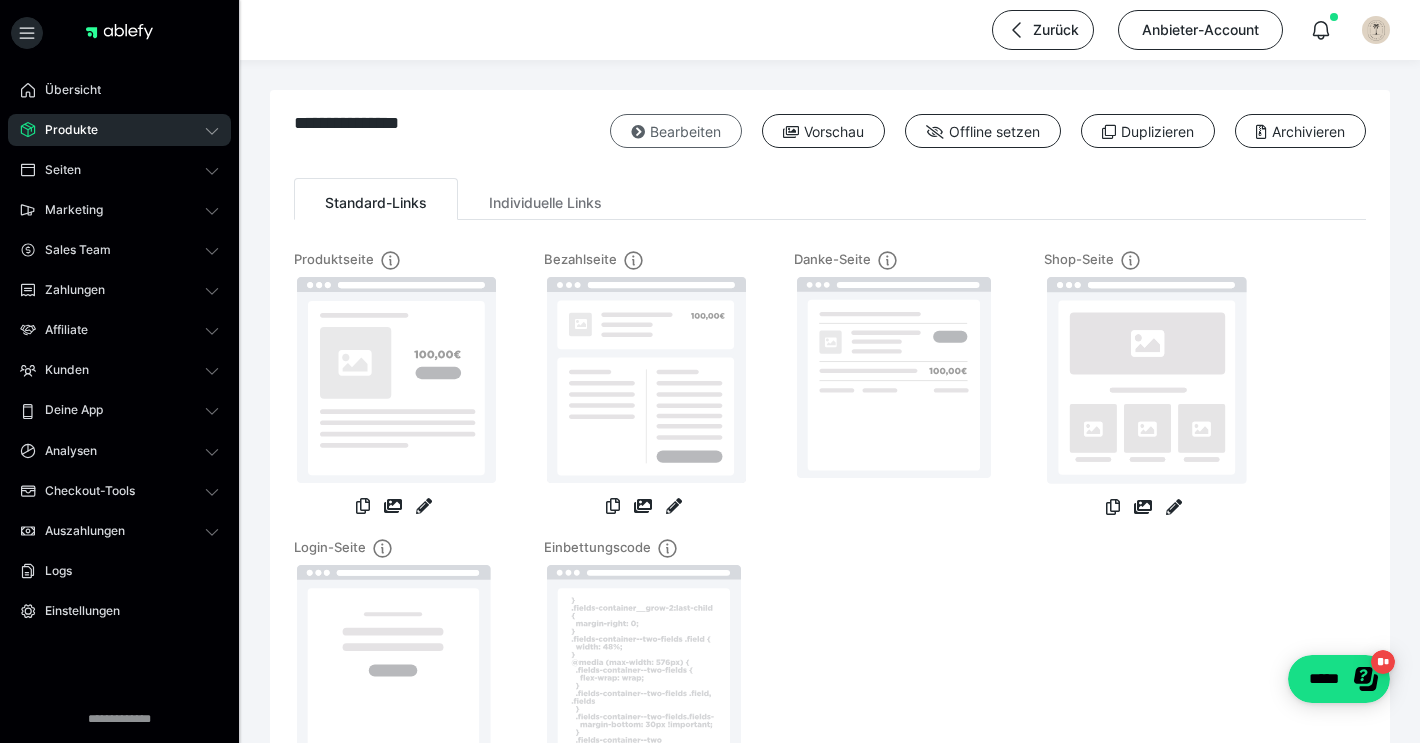 click on "Bearbeiten" at bounding box center [676, 131] 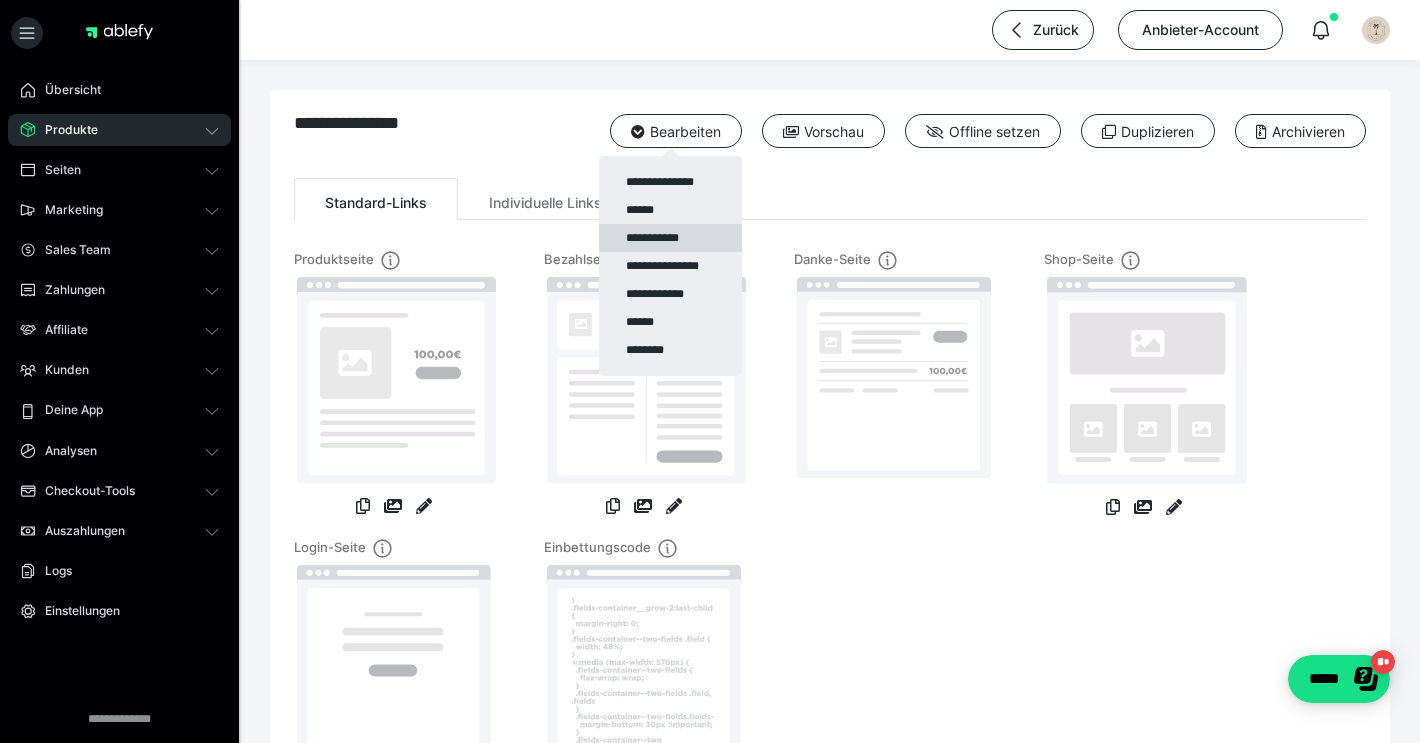 click on "**********" at bounding box center (670, 238) 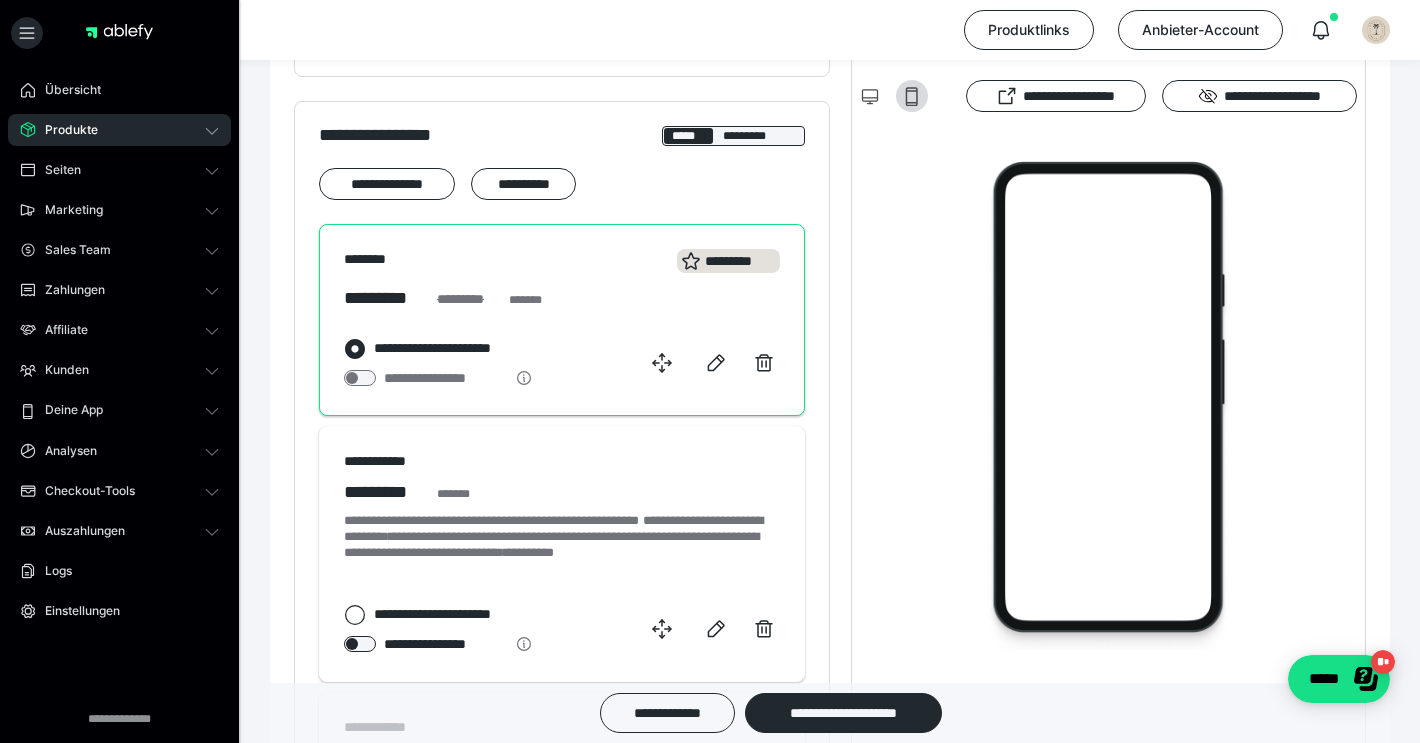 scroll, scrollTop: 1242, scrollLeft: 0, axis: vertical 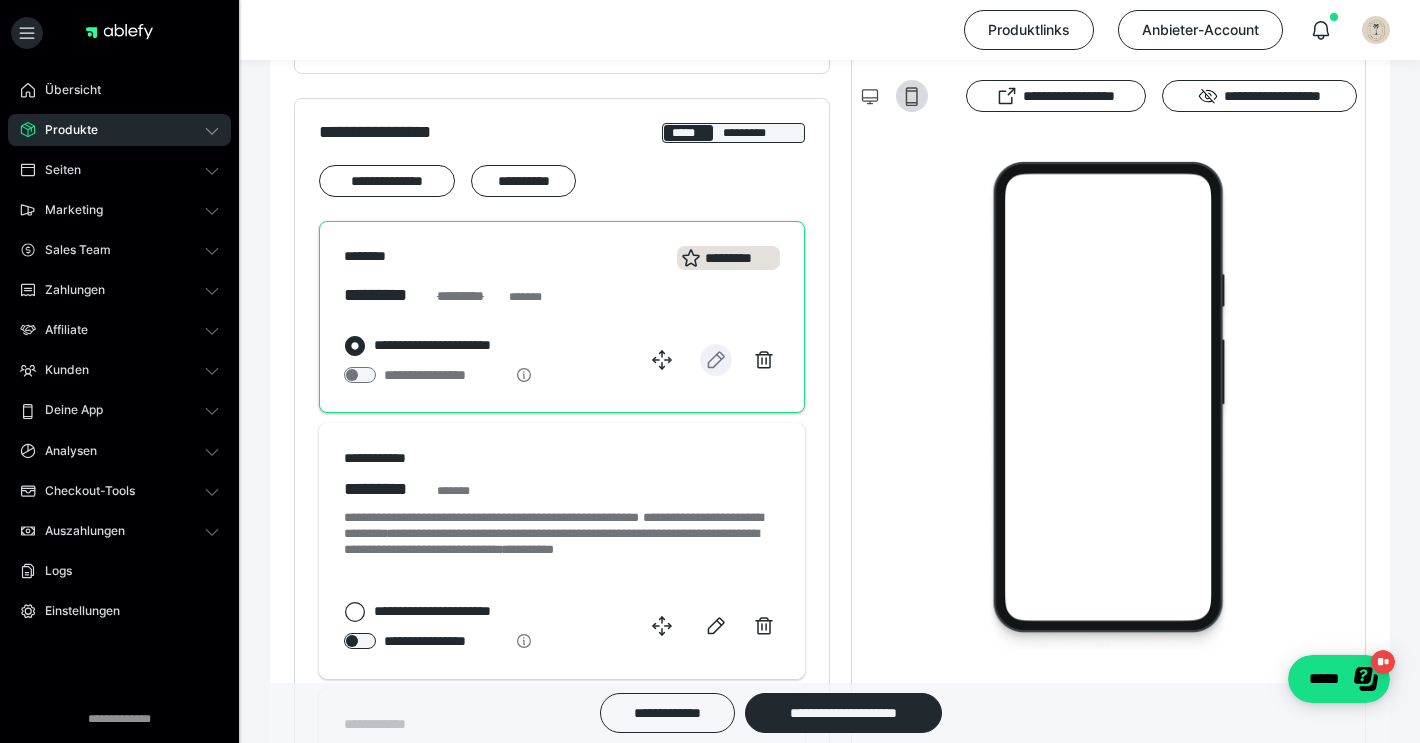 click 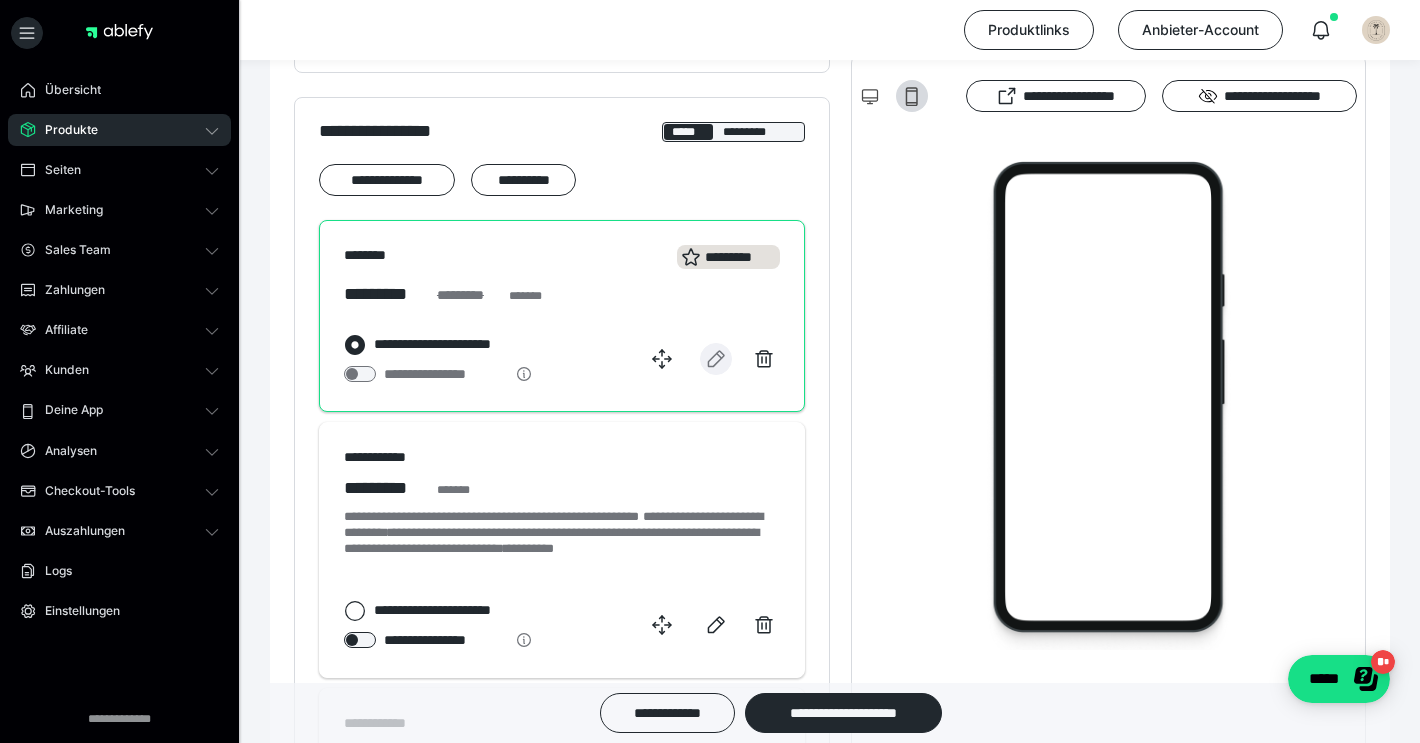 scroll, scrollTop: 1243, scrollLeft: 0, axis: vertical 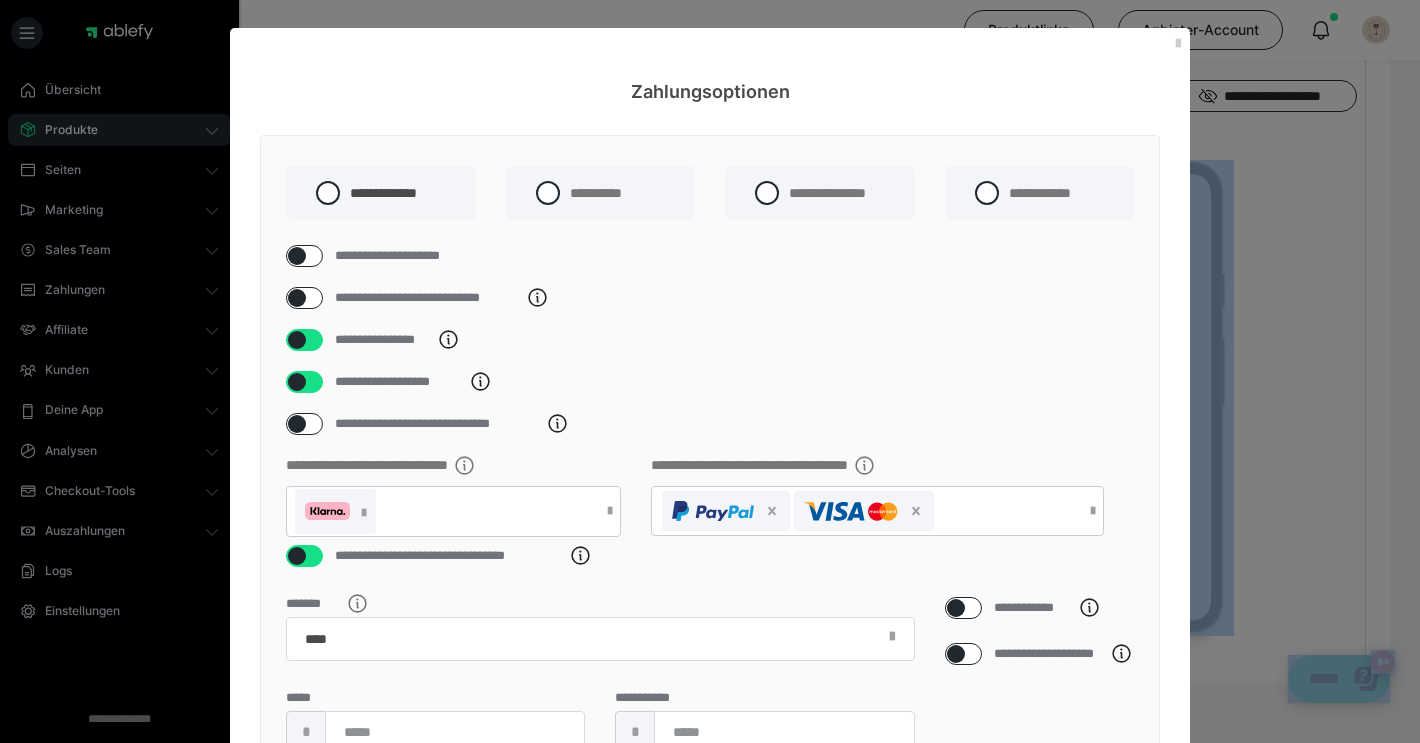 drag, startPoint x: 840, startPoint y: 48, endPoint x: 879, endPoint y: -25, distance: 82.764725 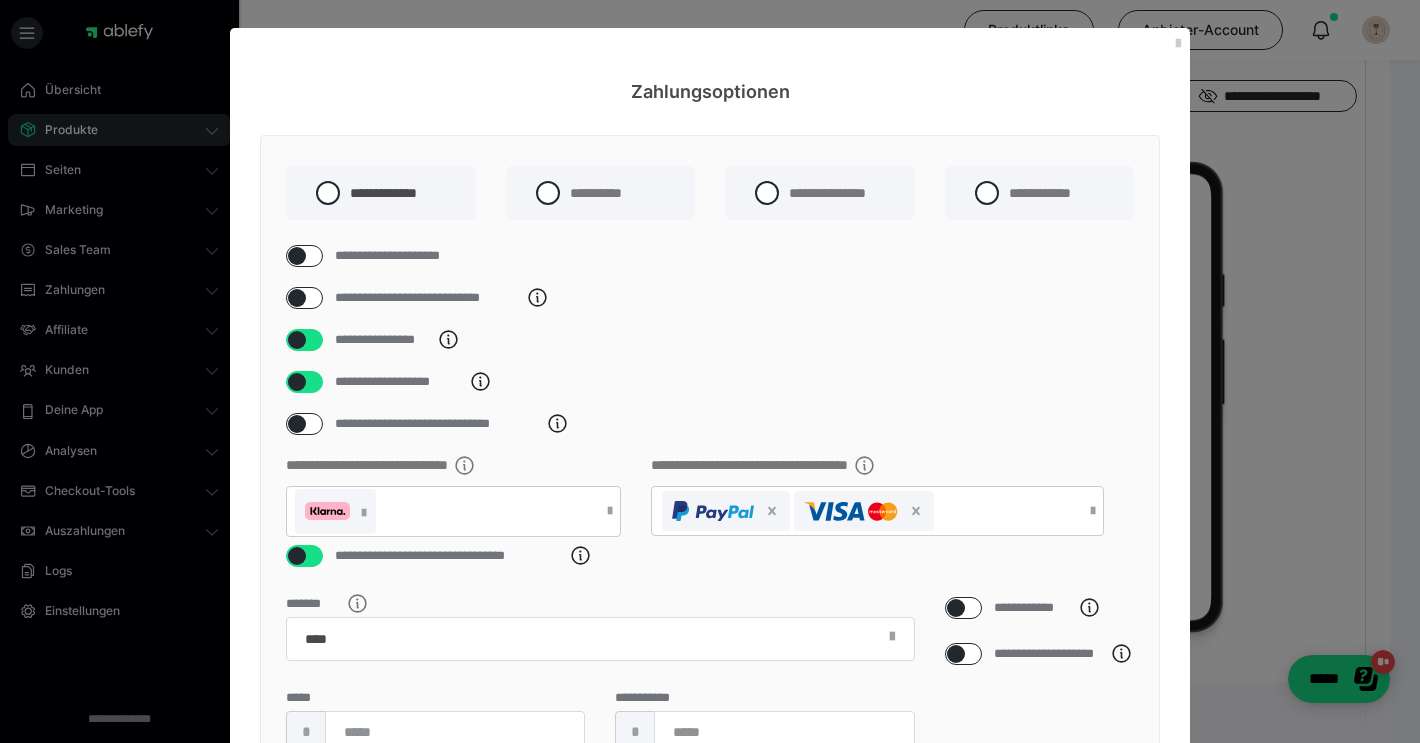 click at bounding box center (297, 340) 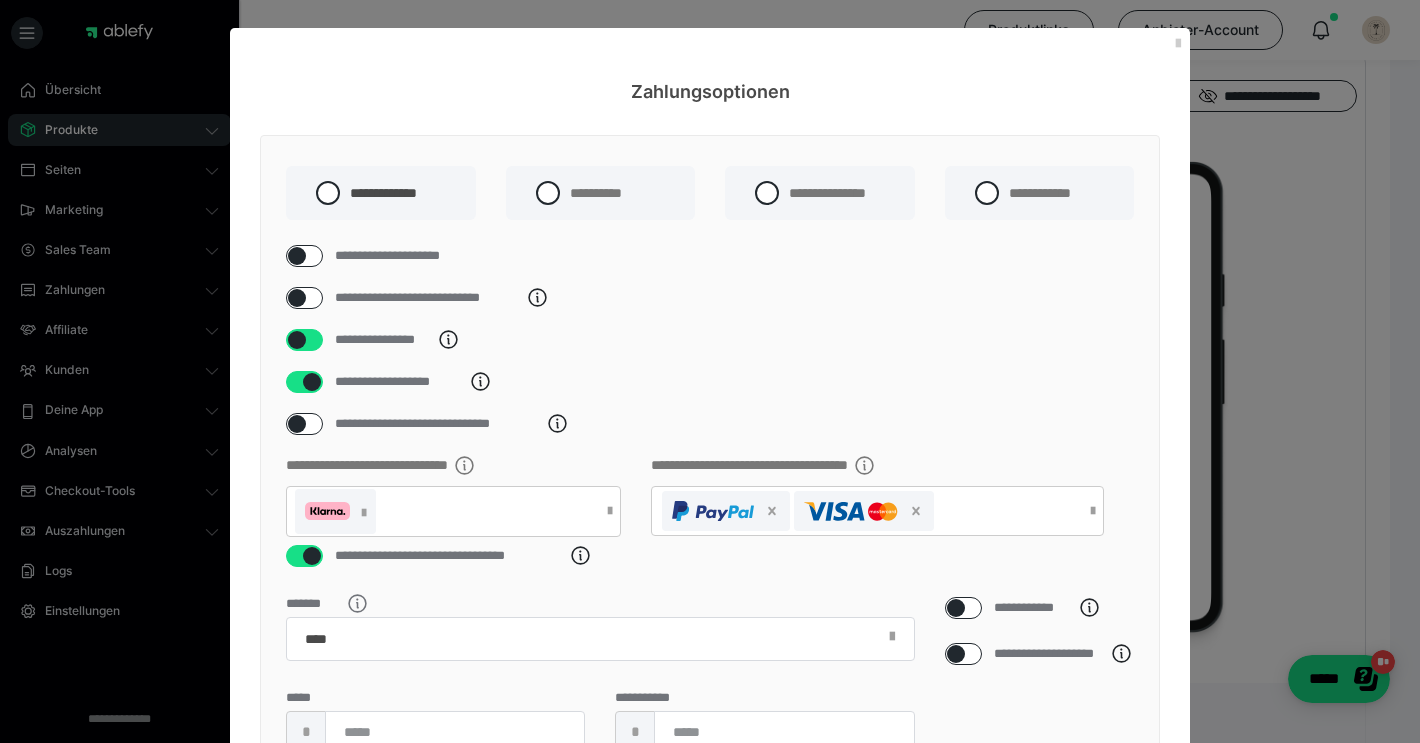 checkbox on "*****" 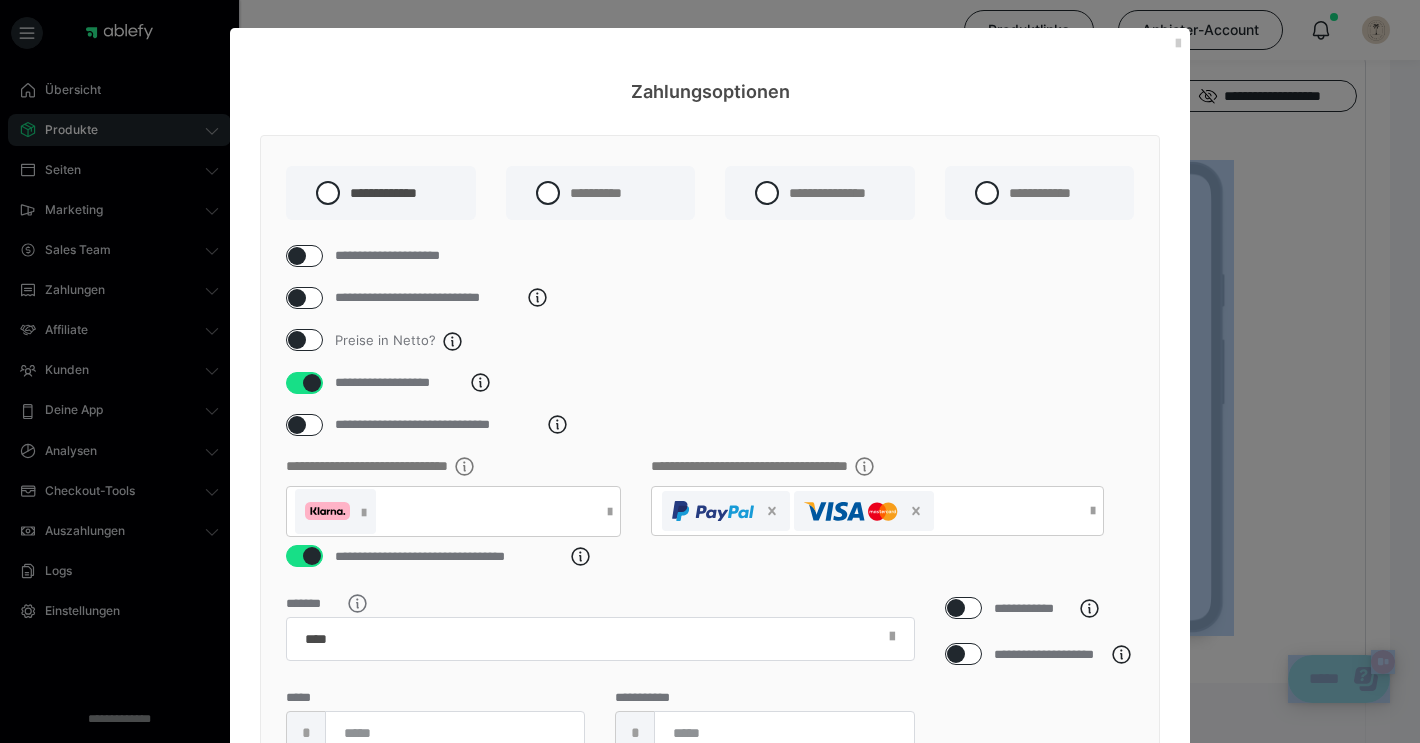 drag, startPoint x: 917, startPoint y: 36, endPoint x: 933, endPoint y: -10, distance: 48.703182 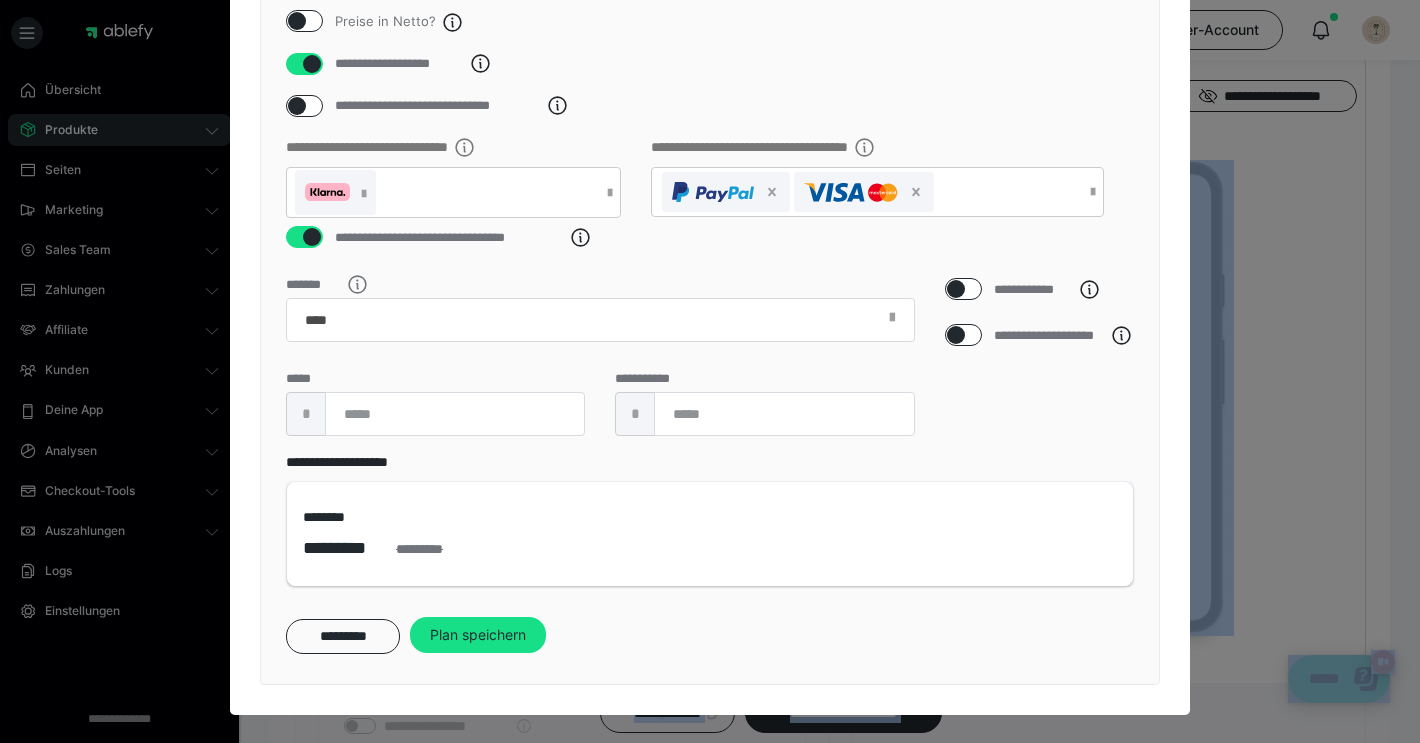 scroll, scrollTop: 345, scrollLeft: 0, axis: vertical 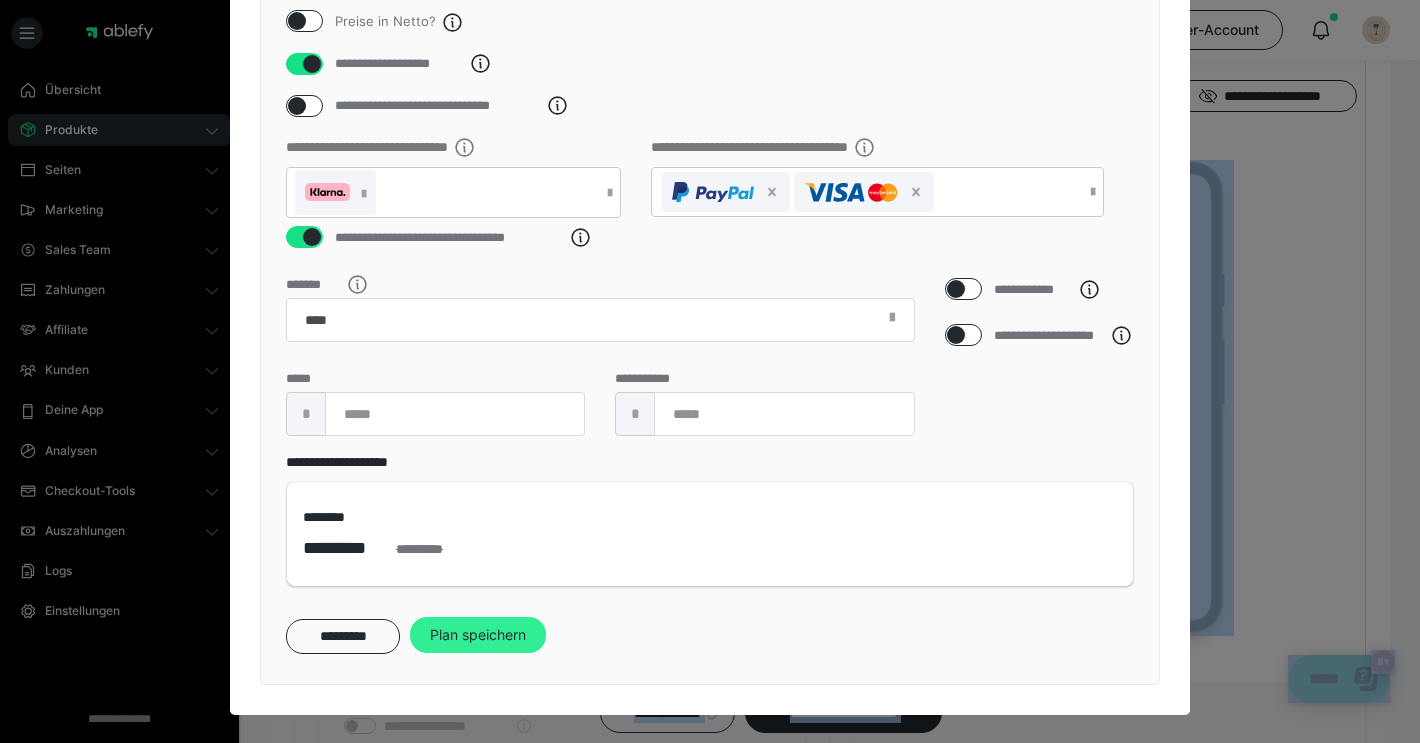 click on "Plan speichern" at bounding box center (478, 635) 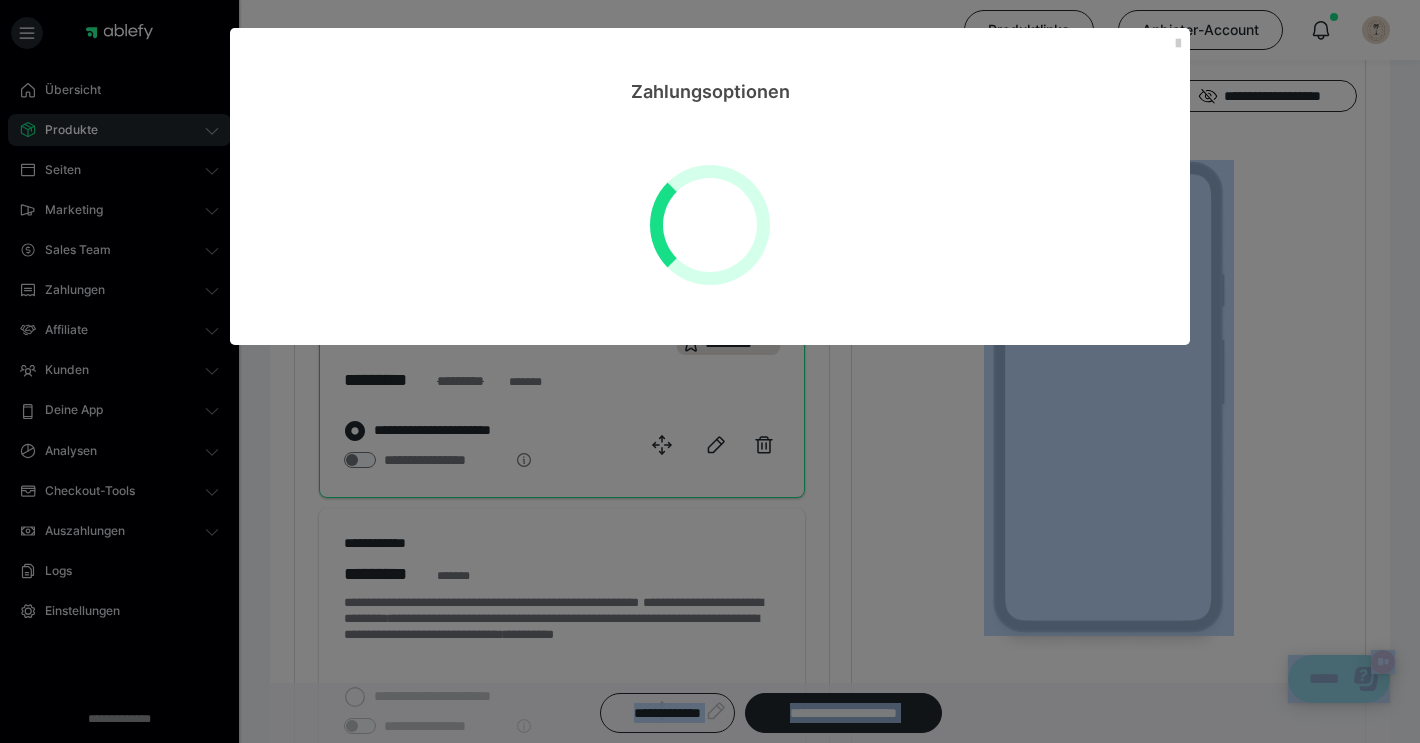 scroll, scrollTop: 0, scrollLeft: 0, axis: both 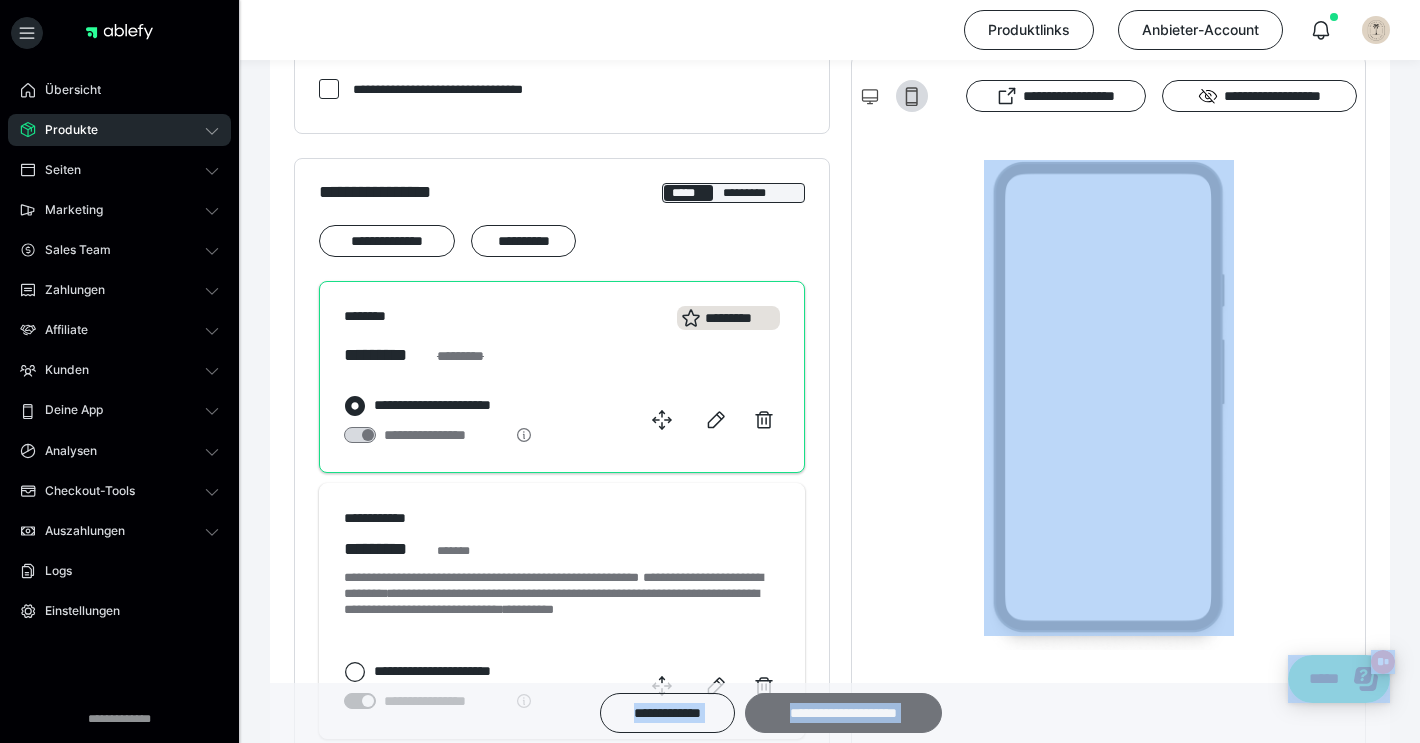click on "**********" at bounding box center [843, 713] 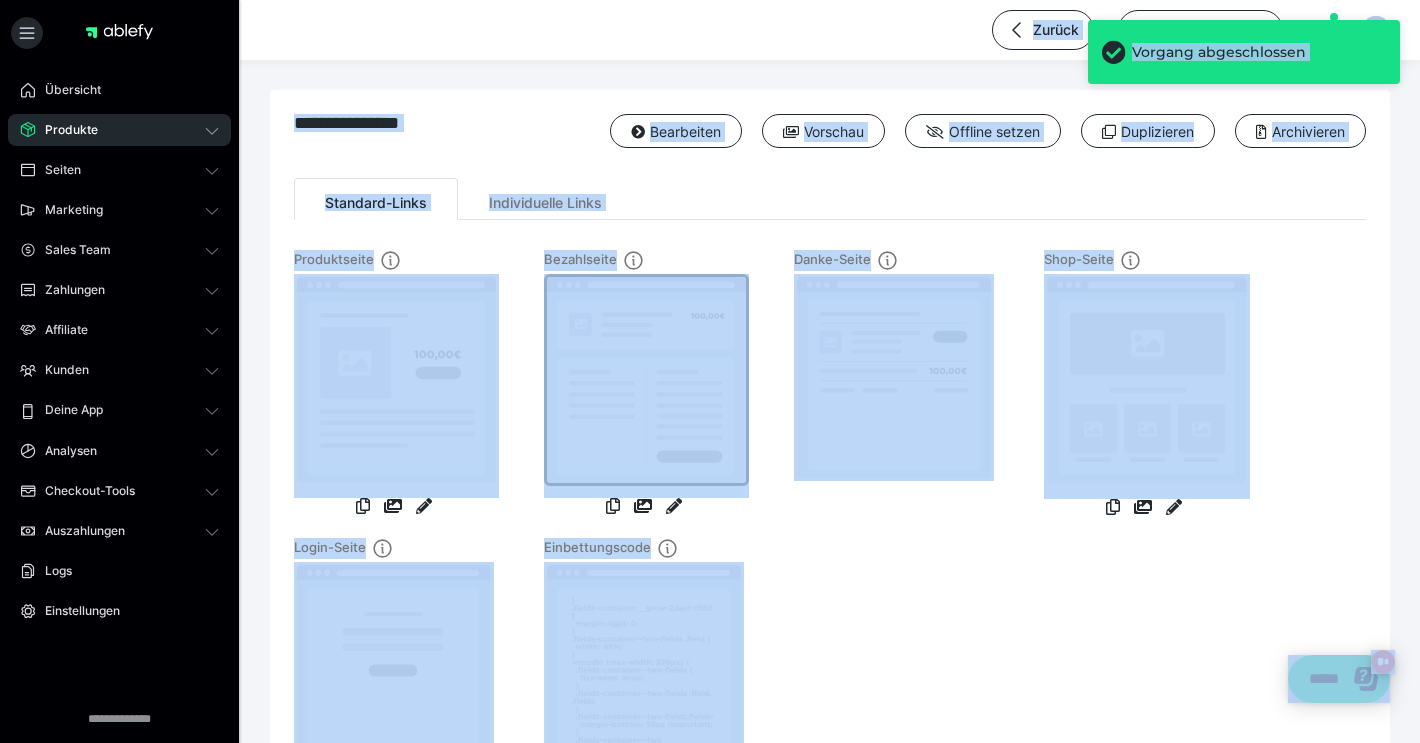 click at bounding box center [646, 380] 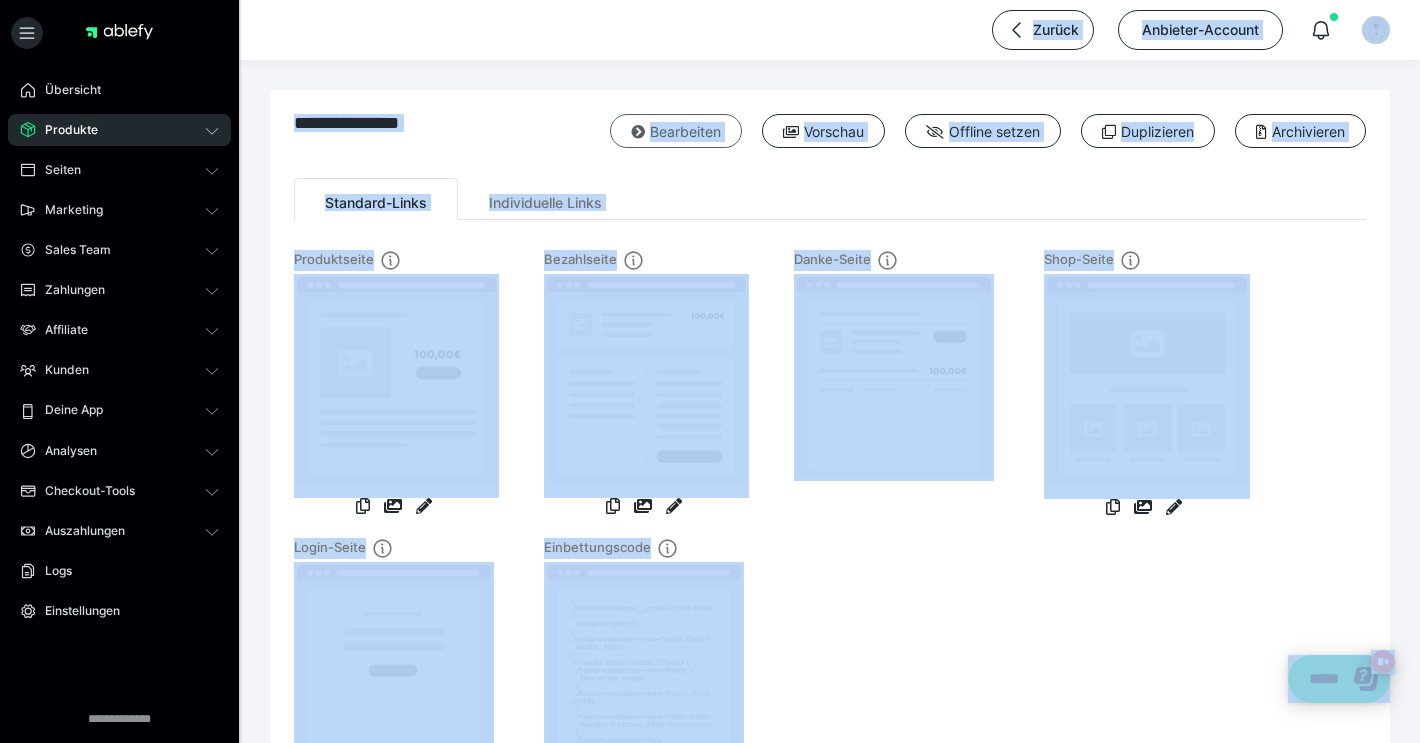 click on "Bearbeiten" at bounding box center [676, 131] 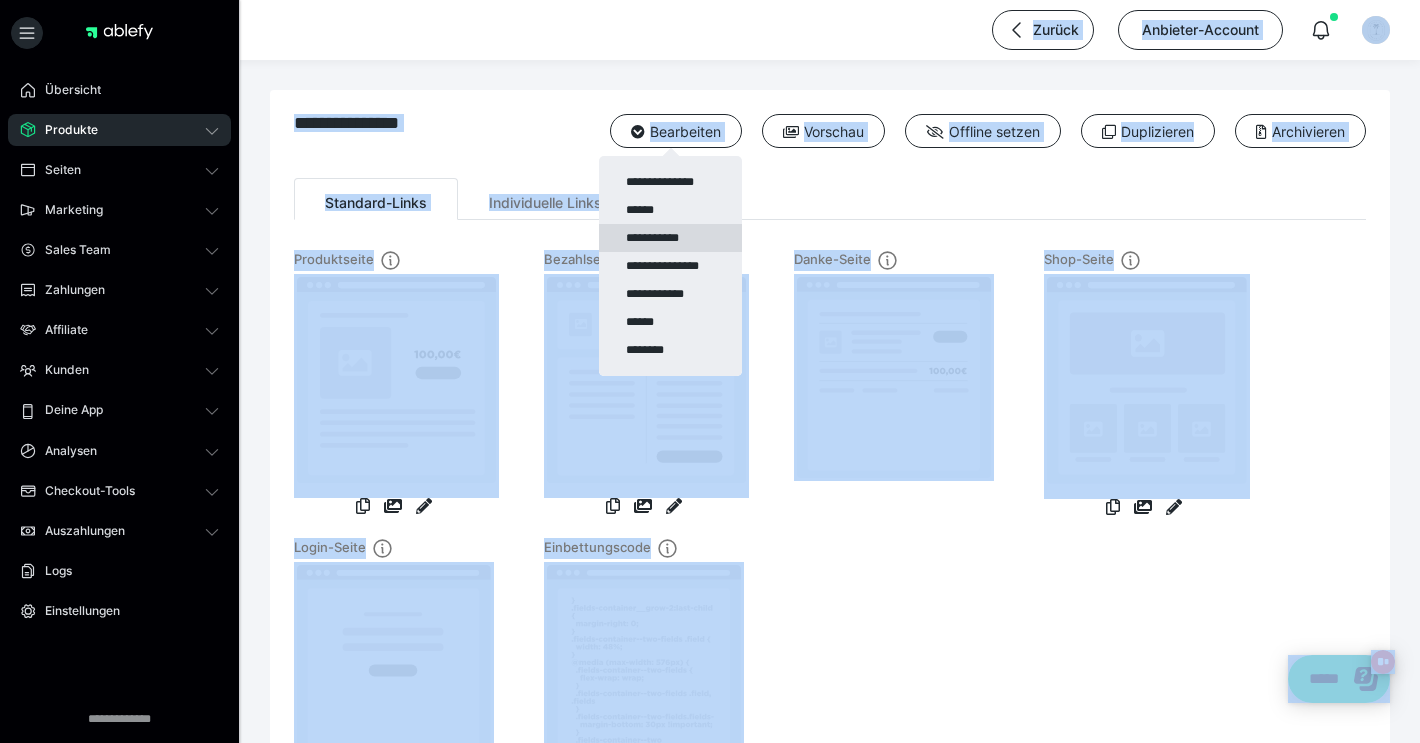 click on "**********" at bounding box center (670, 238) 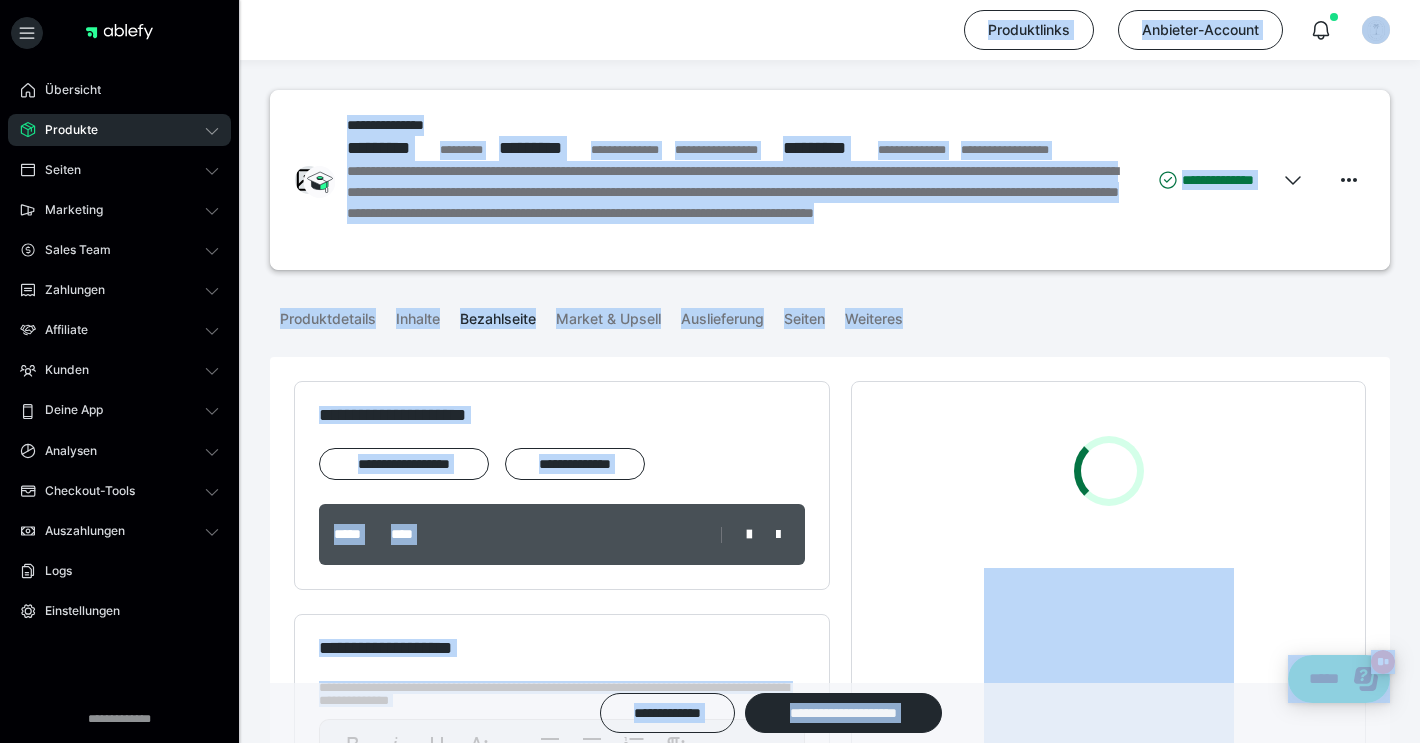 drag, startPoint x: 820, startPoint y: 415, endPoint x: 719, endPoint y: 464, distance: 112.25863 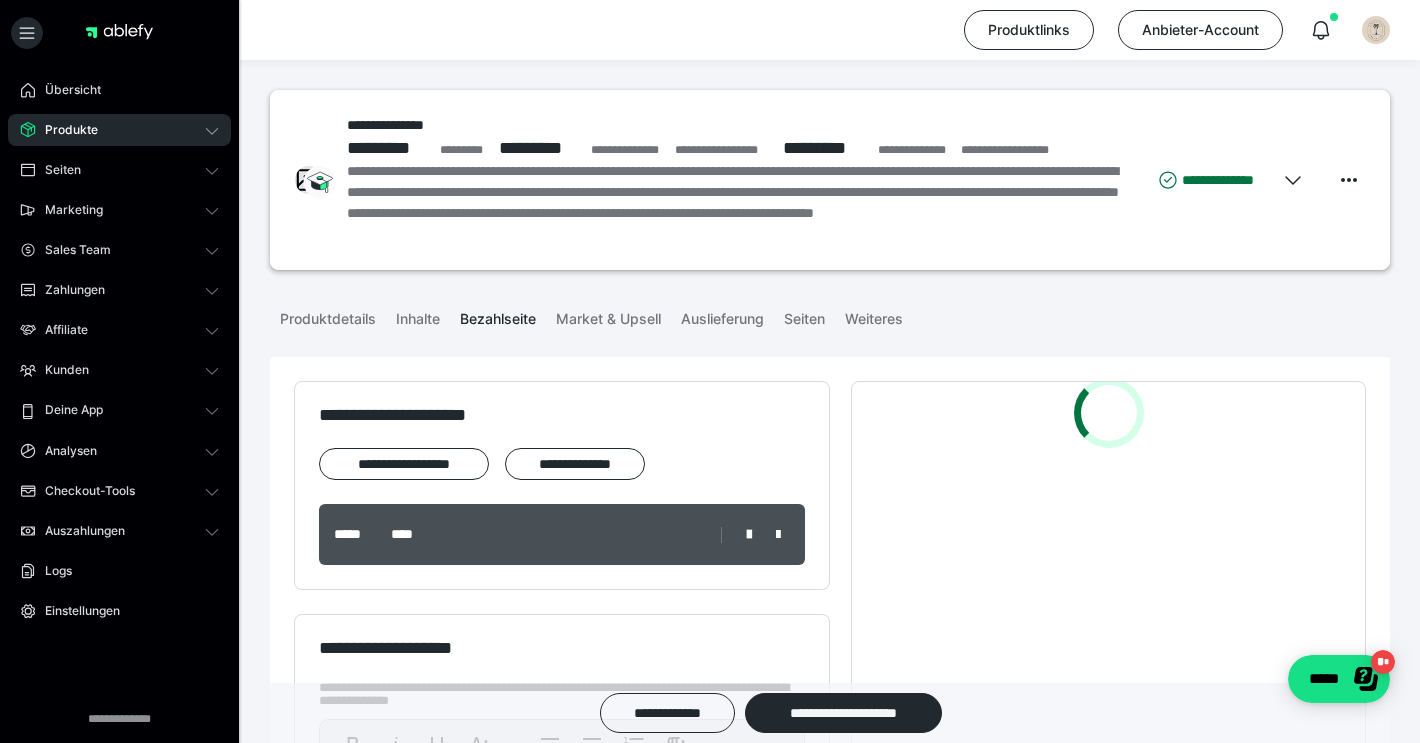 scroll, scrollTop: 58, scrollLeft: 0, axis: vertical 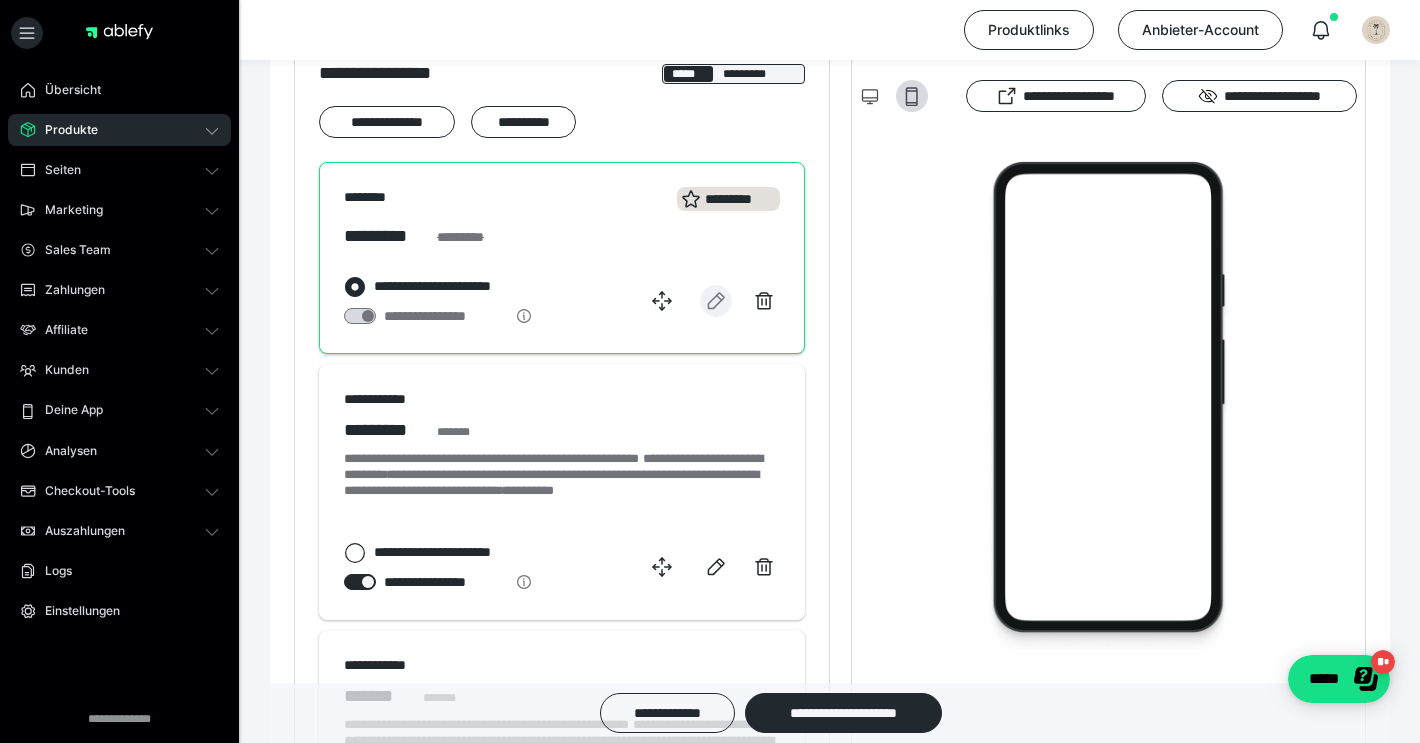 click 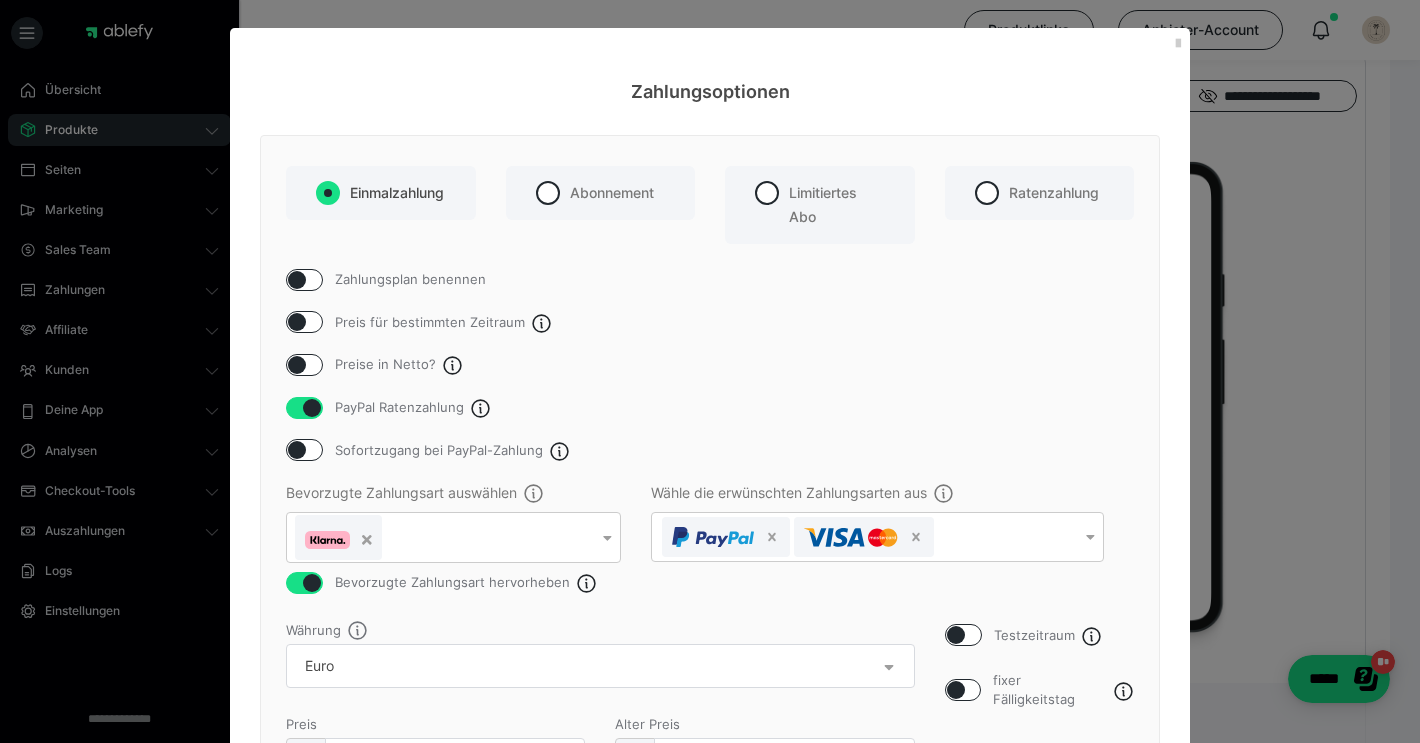 click at bounding box center [297, 365] 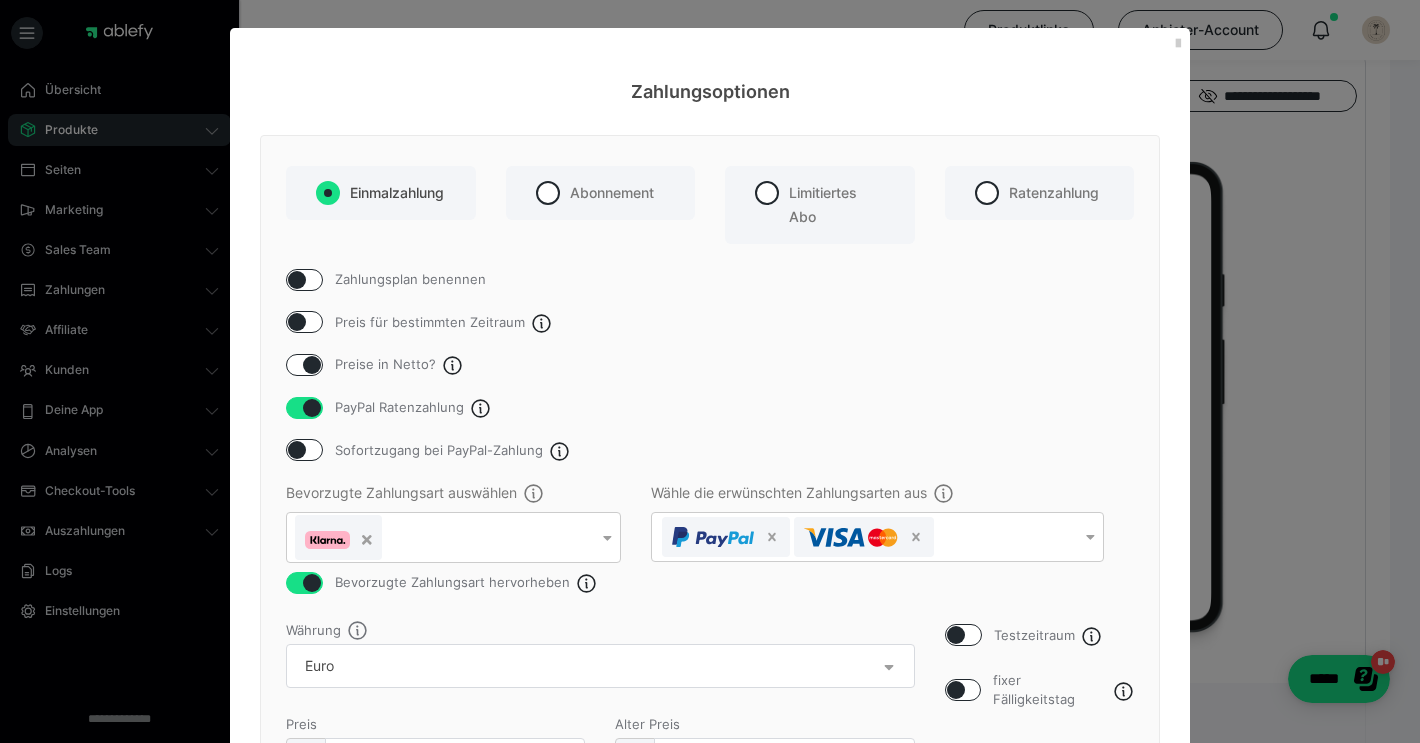 checkbox on "true" 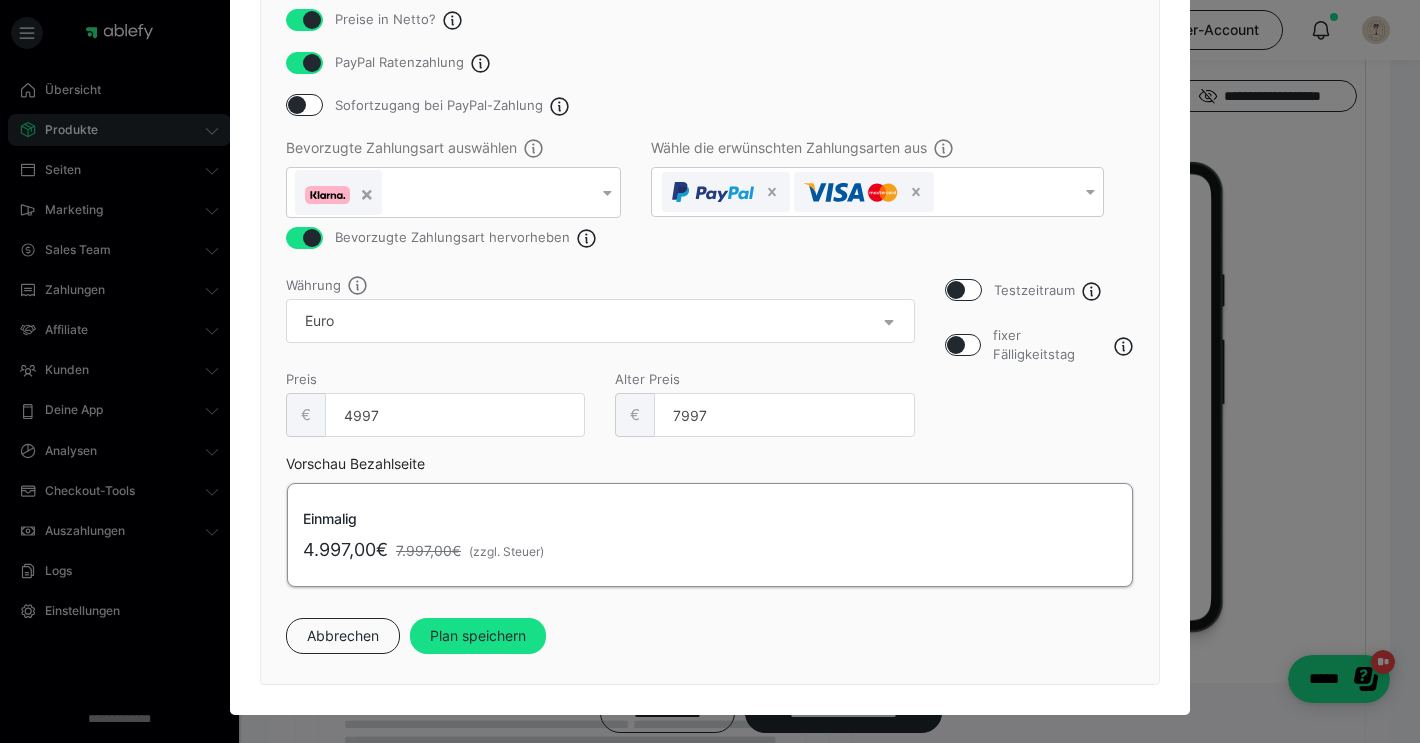 scroll, scrollTop: 345, scrollLeft: 0, axis: vertical 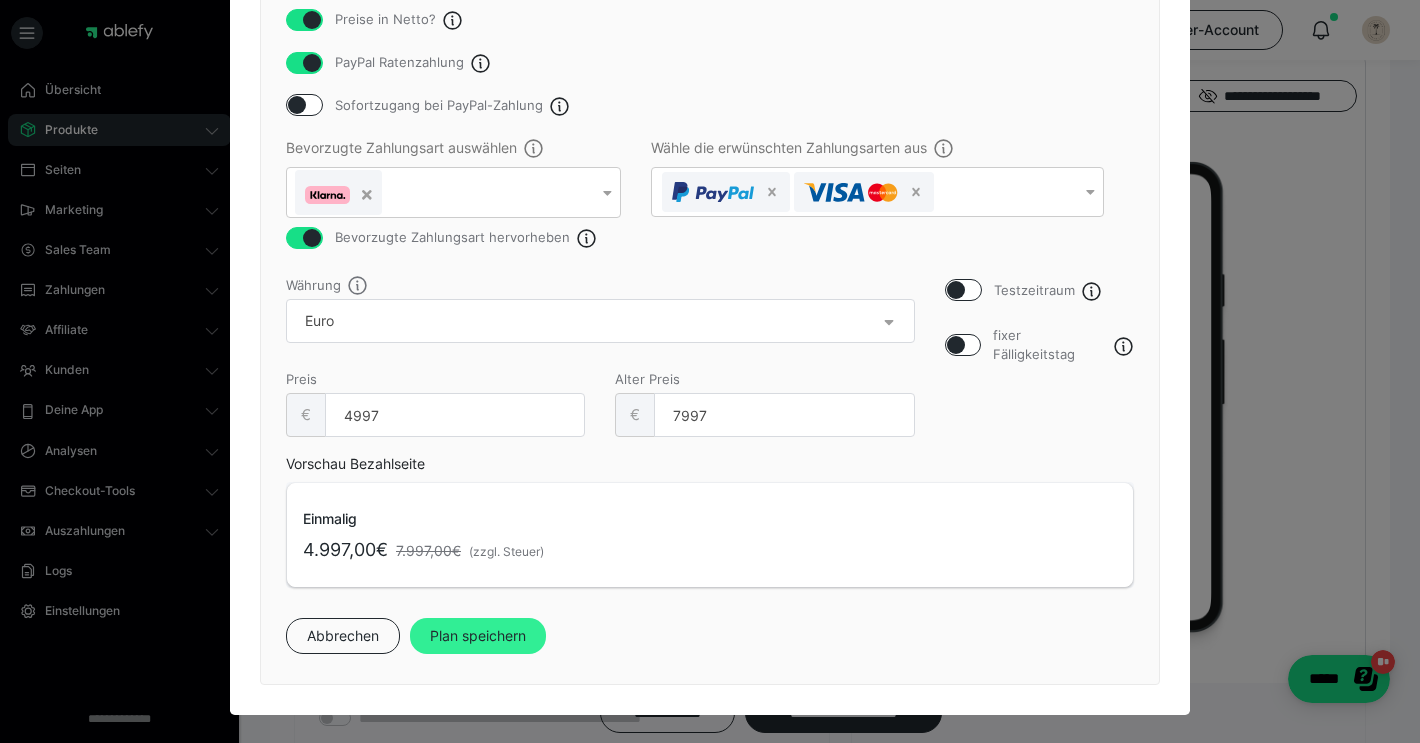click on "Plan speichern" at bounding box center [478, 636] 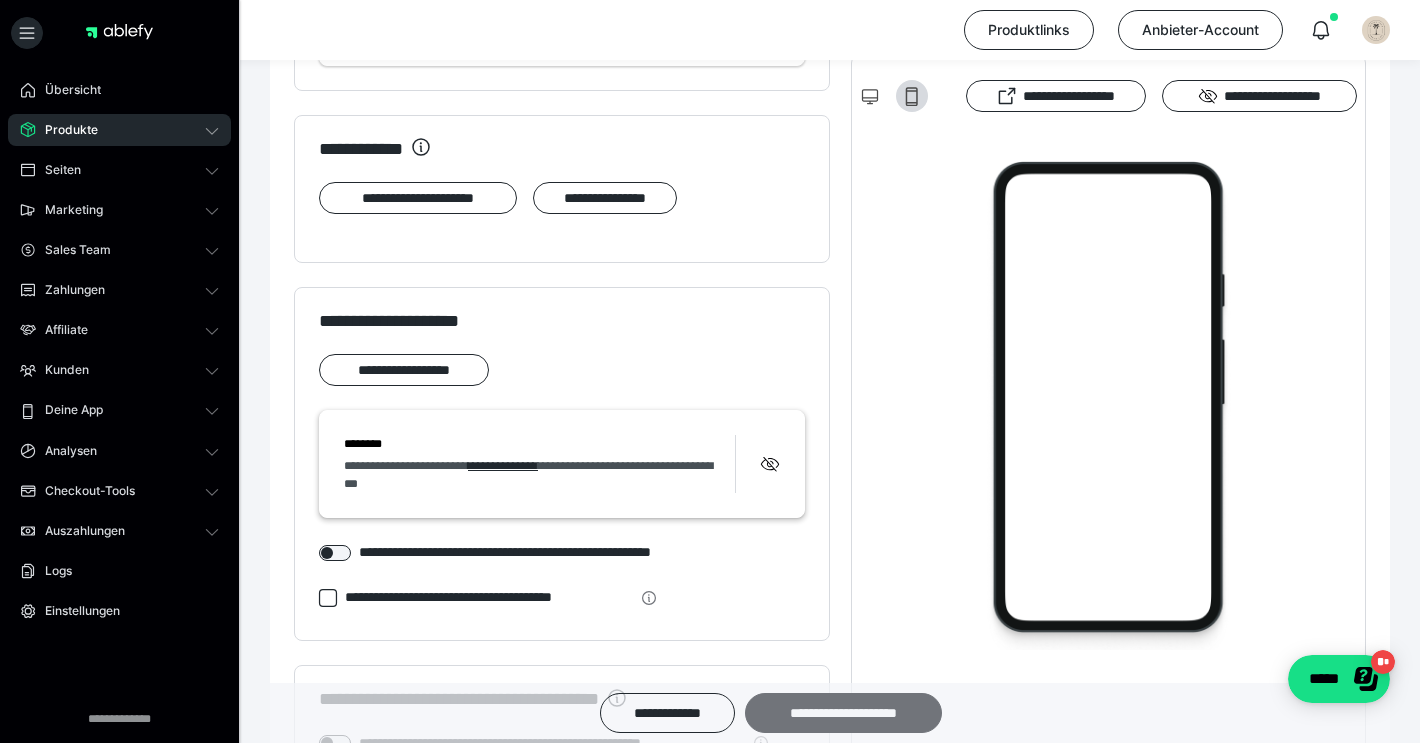scroll, scrollTop: 1229, scrollLeft: 0, axis: vertical 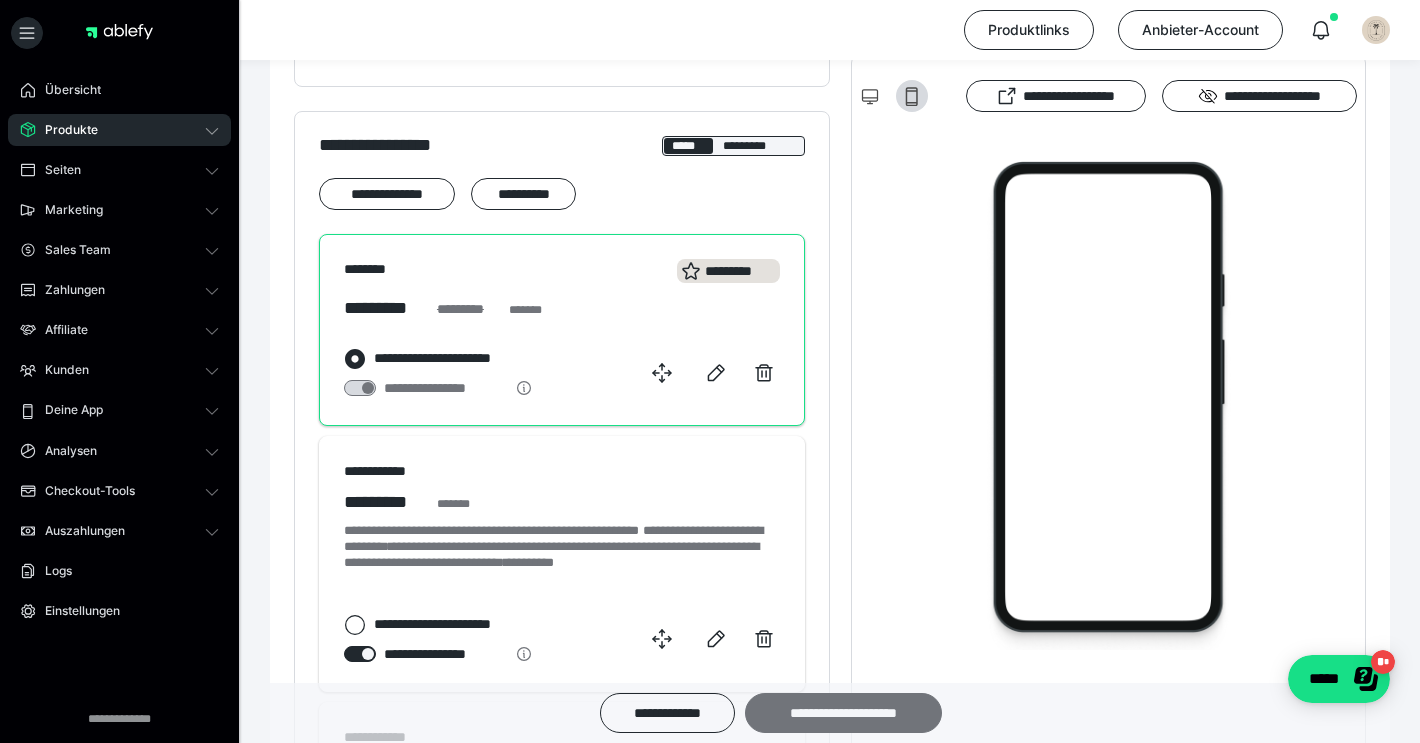 click on "**********" at bounding box center [843, 713] 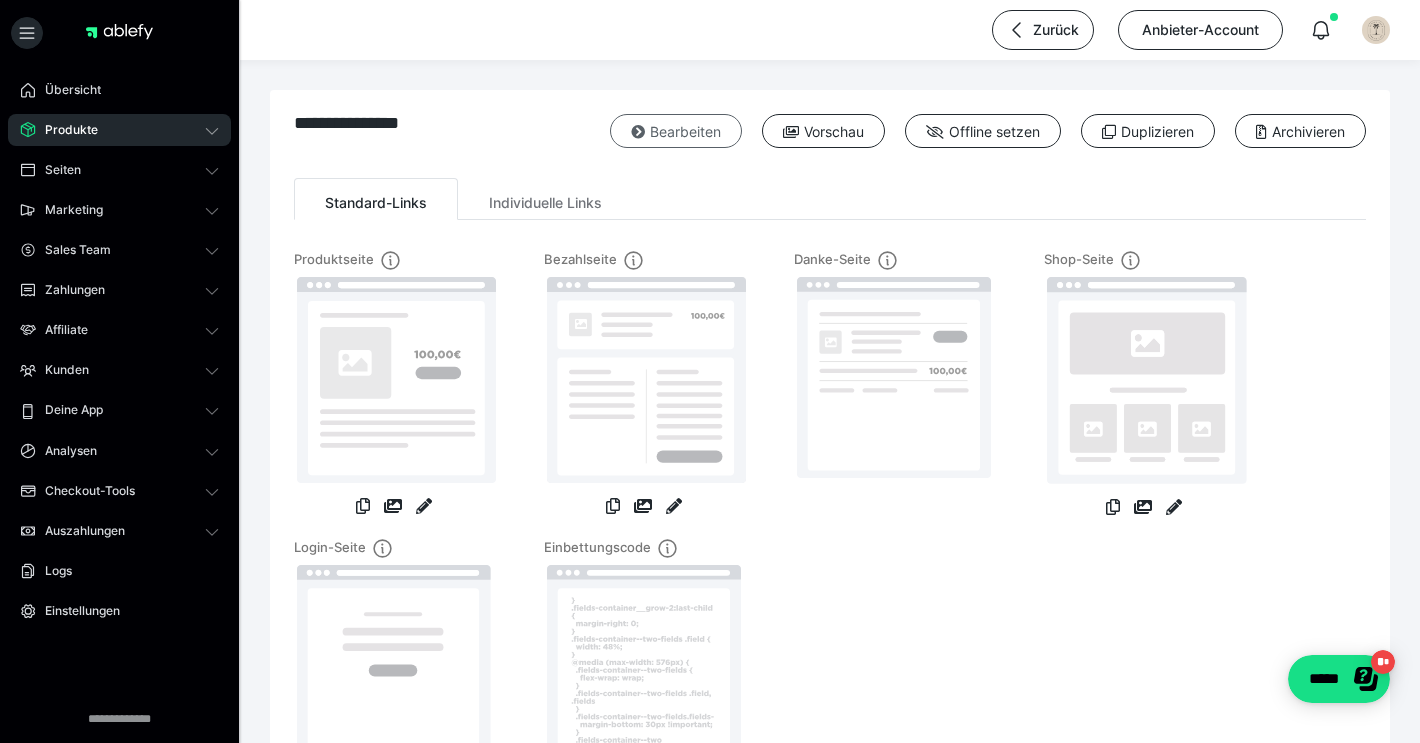 click on "Bearbeiten" at bounding box center [676, 131] 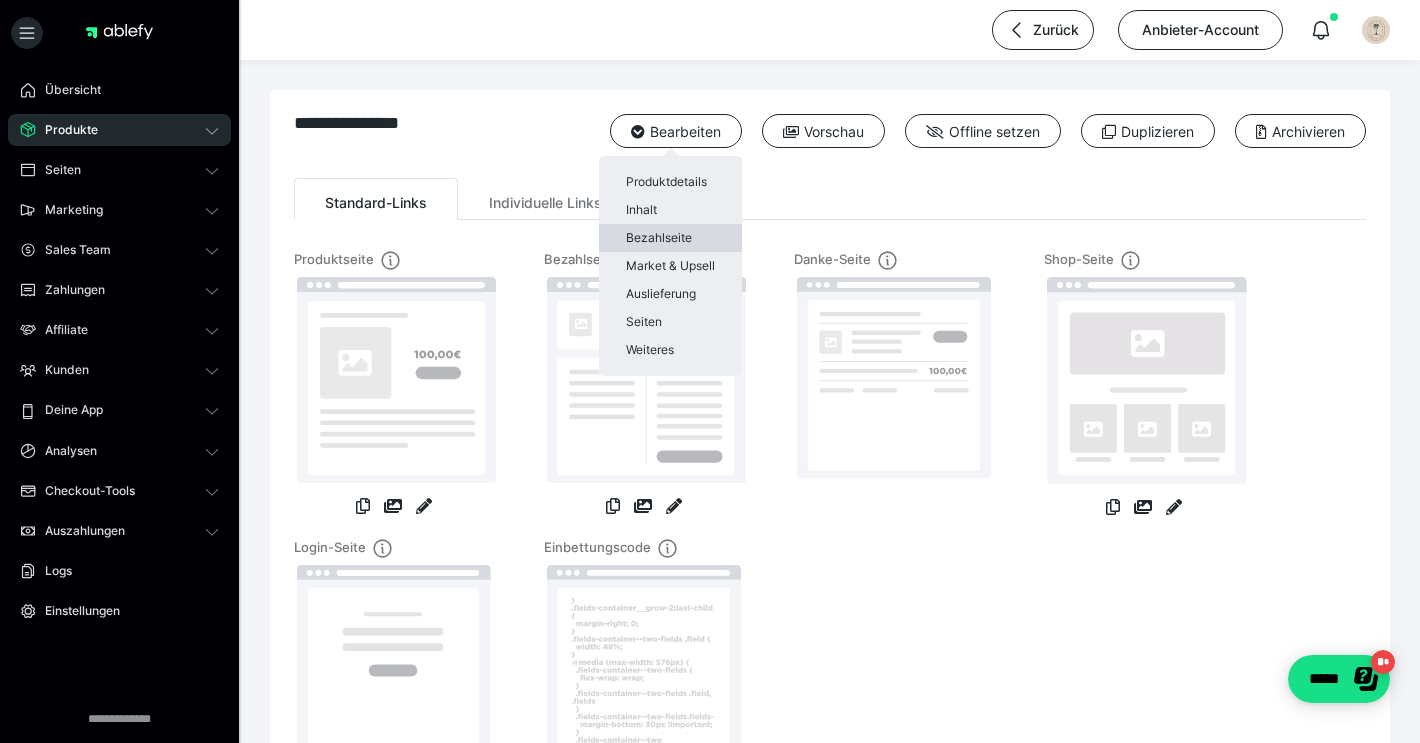 click on "Bezahlseite" at bounding box center [670, 238] 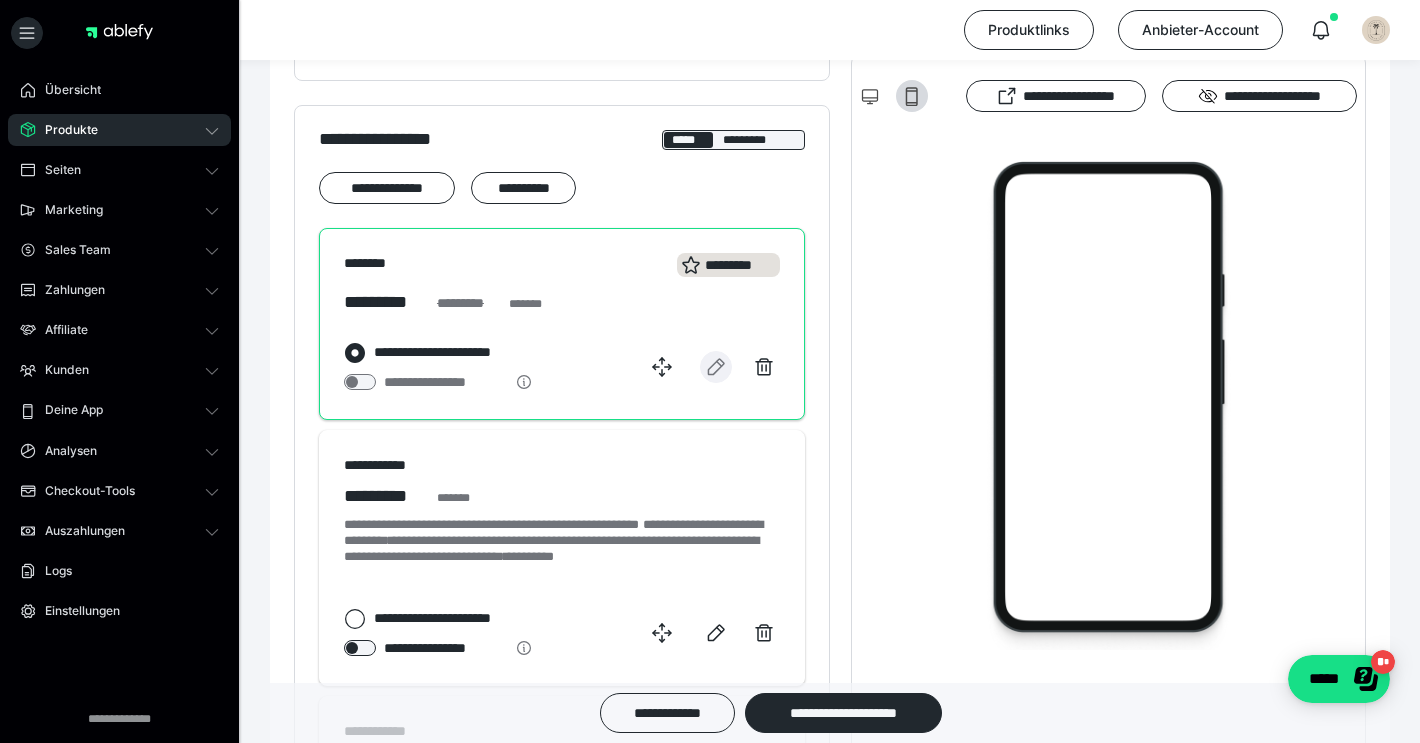 scroll, scrollTop: 1240, scrollLeft: 0, axis: vertical 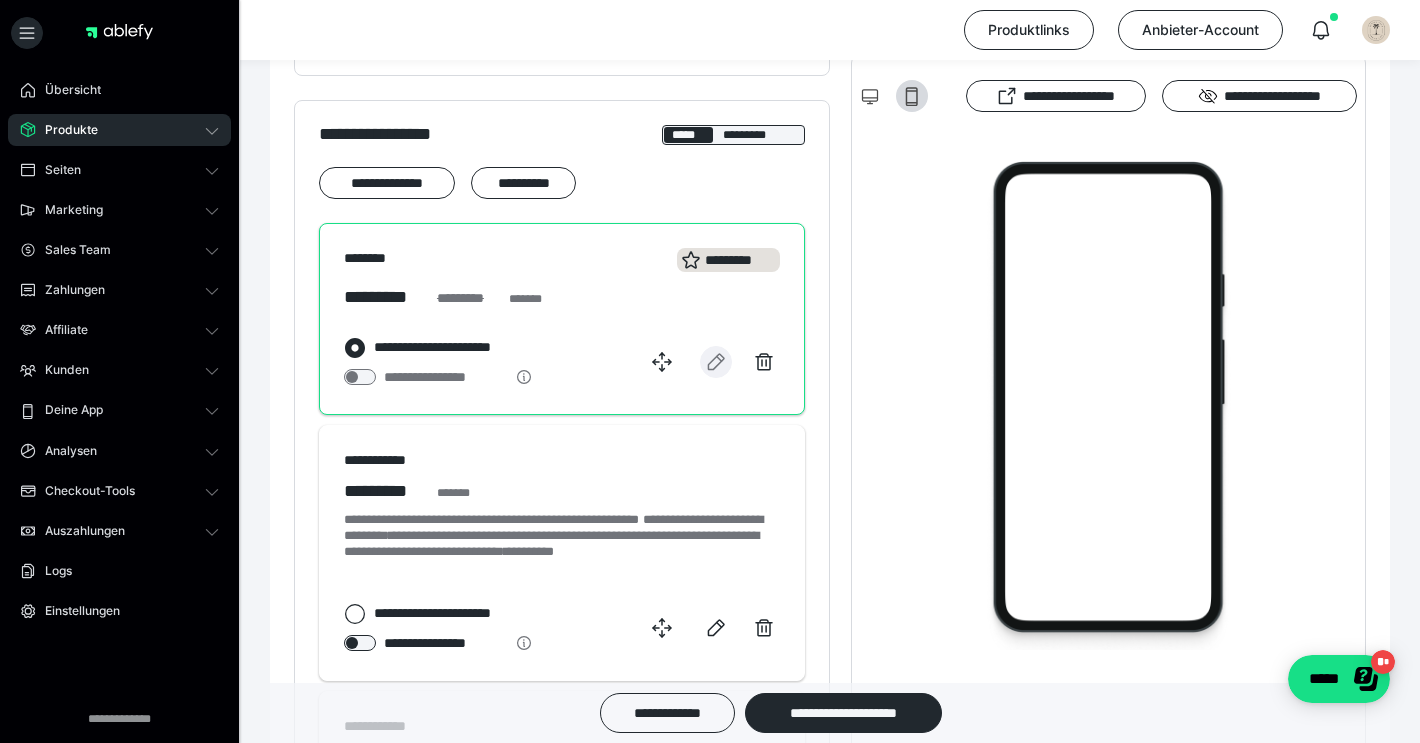click 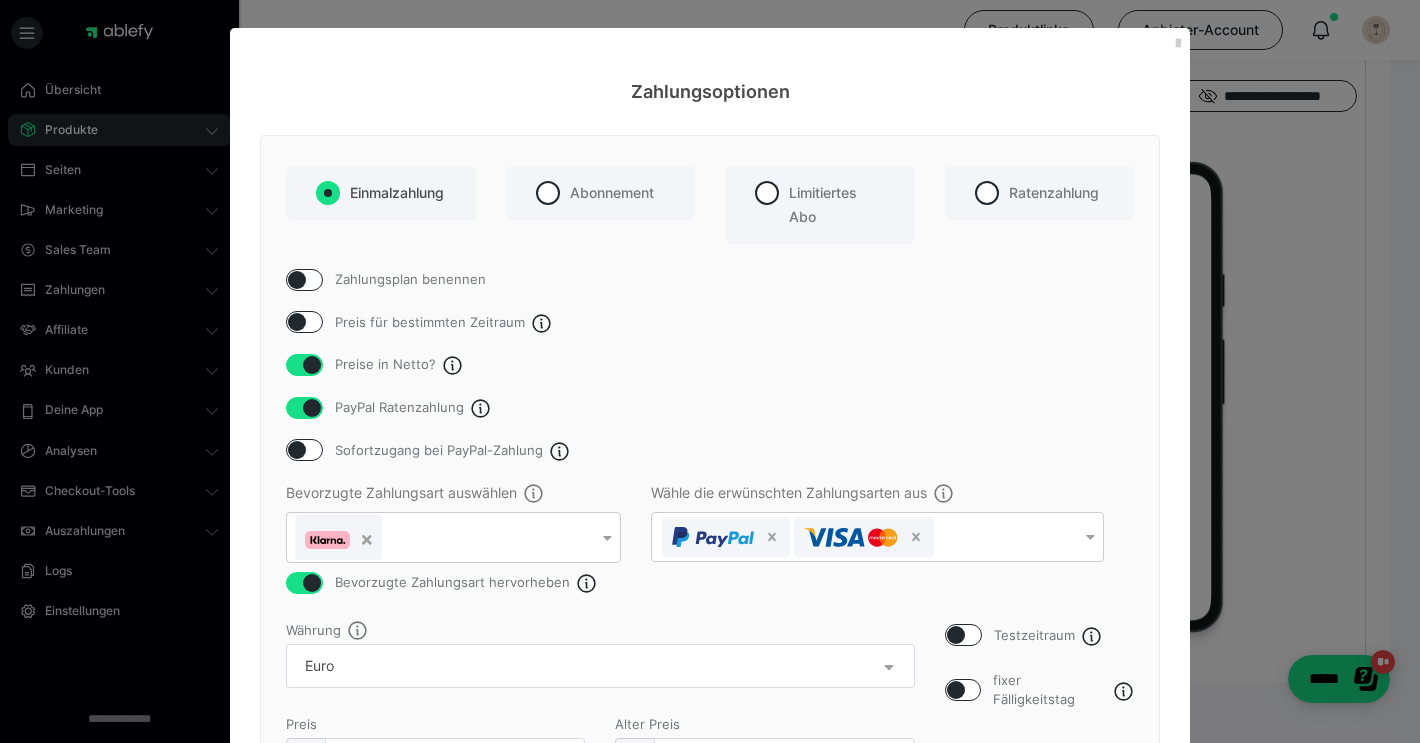click at bounding box center (312, 365) 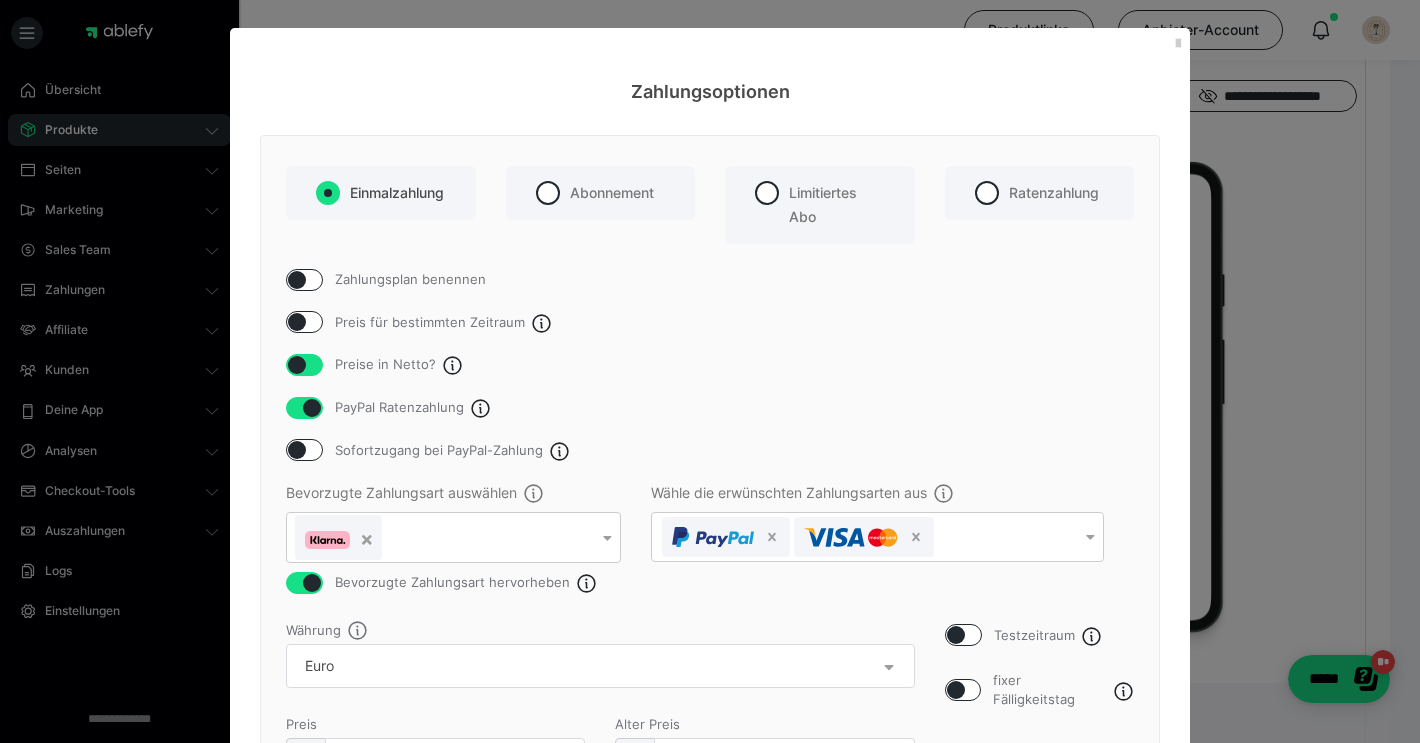 checkbox on "false" 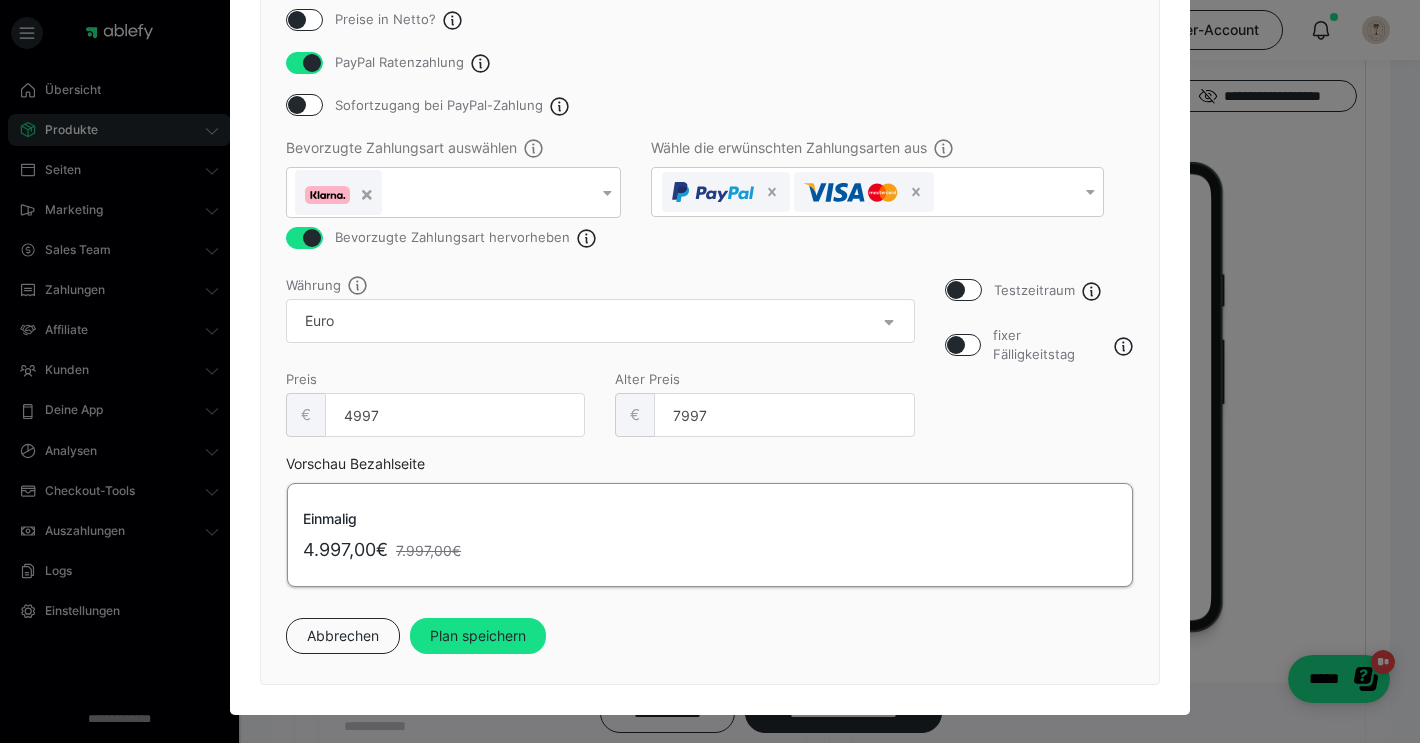 scroll, scrollTop: 345, scrollLeft: 0, axis: vertical 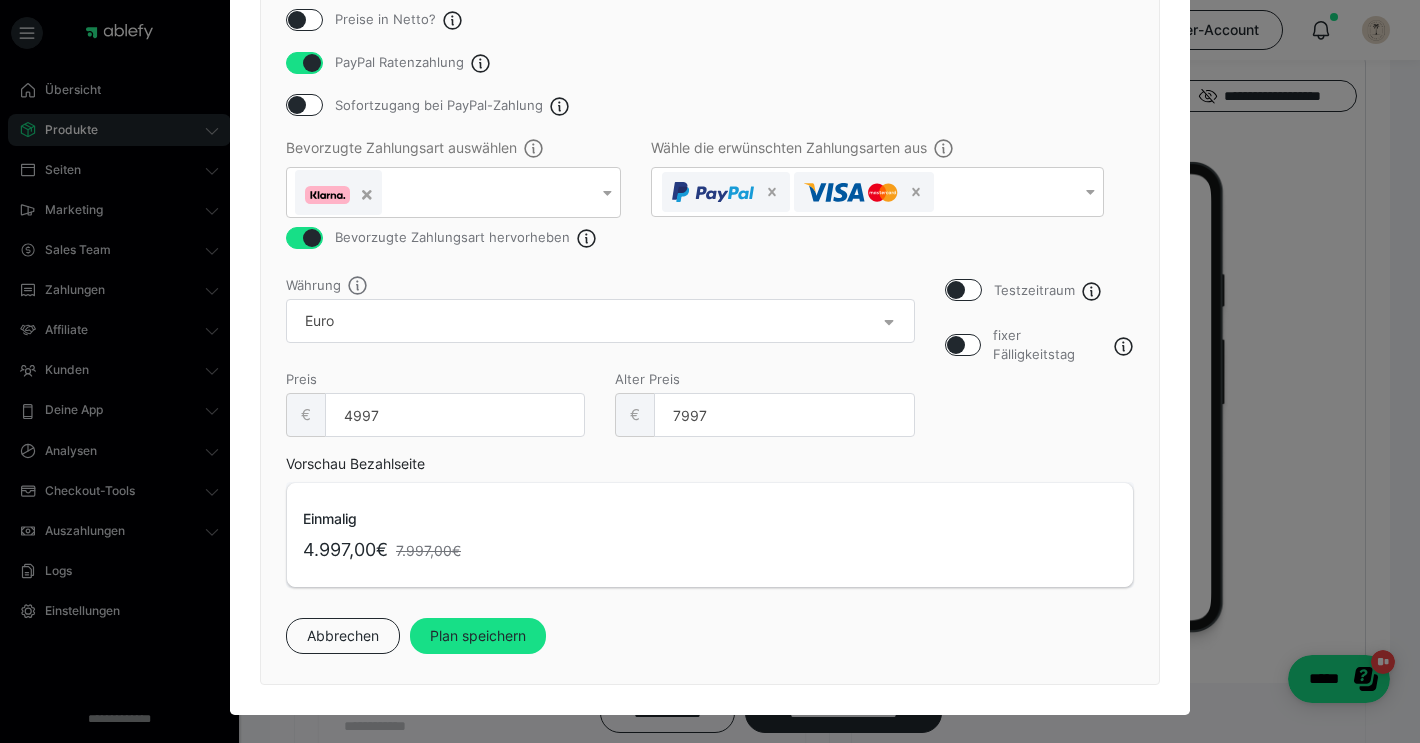 click on "Plan speichern" at bounding box center [478, 636] 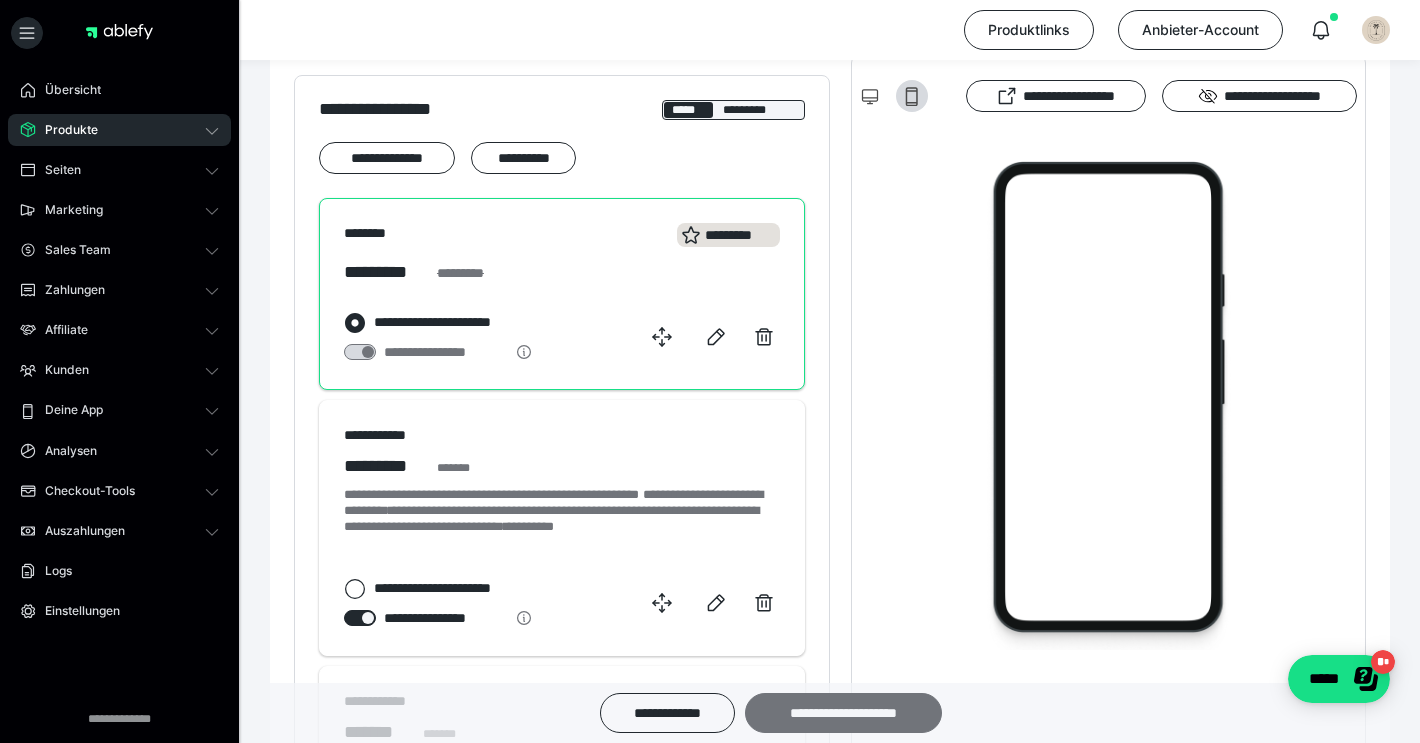 click on "**********" at bounding box center [843, 713] 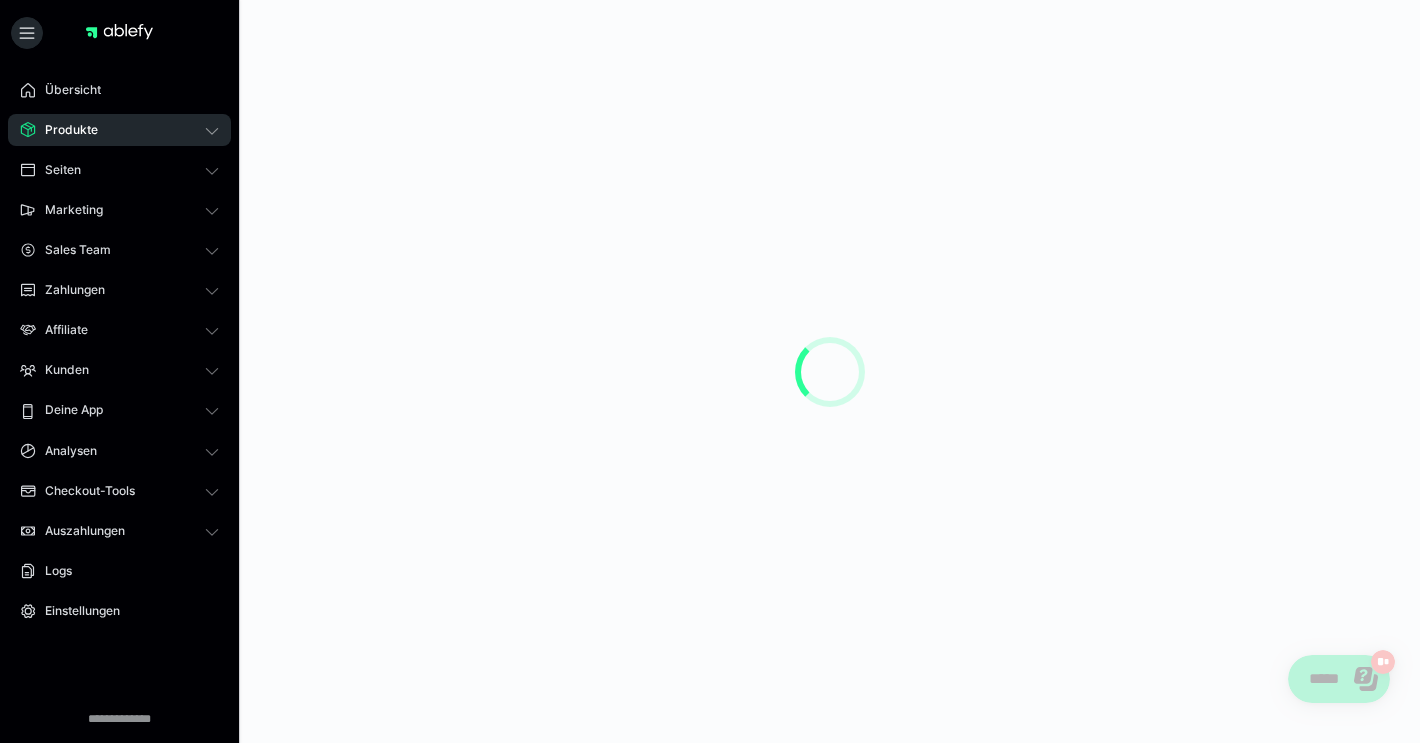 scroll, scrollTop: 0, scrollLeft: 0, axis: both 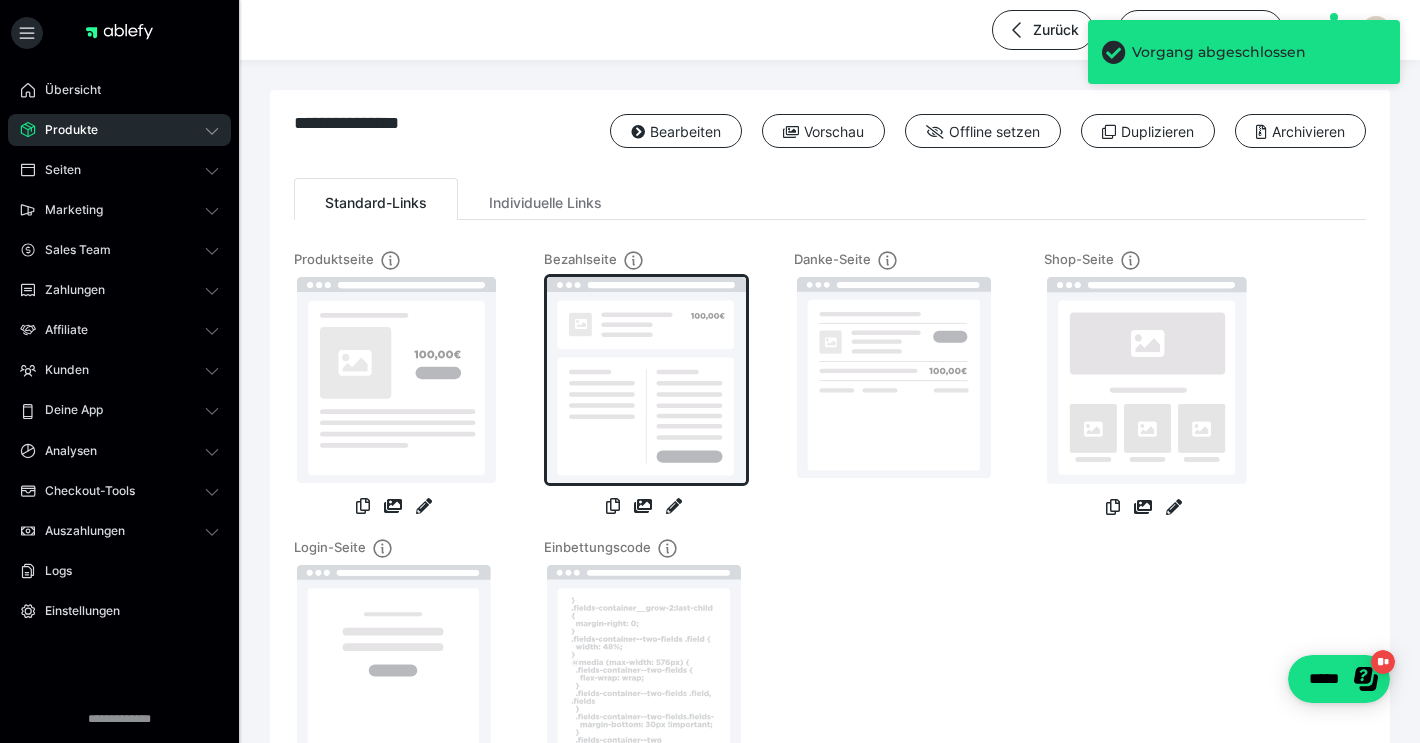 click at bounding box center (646, 380) 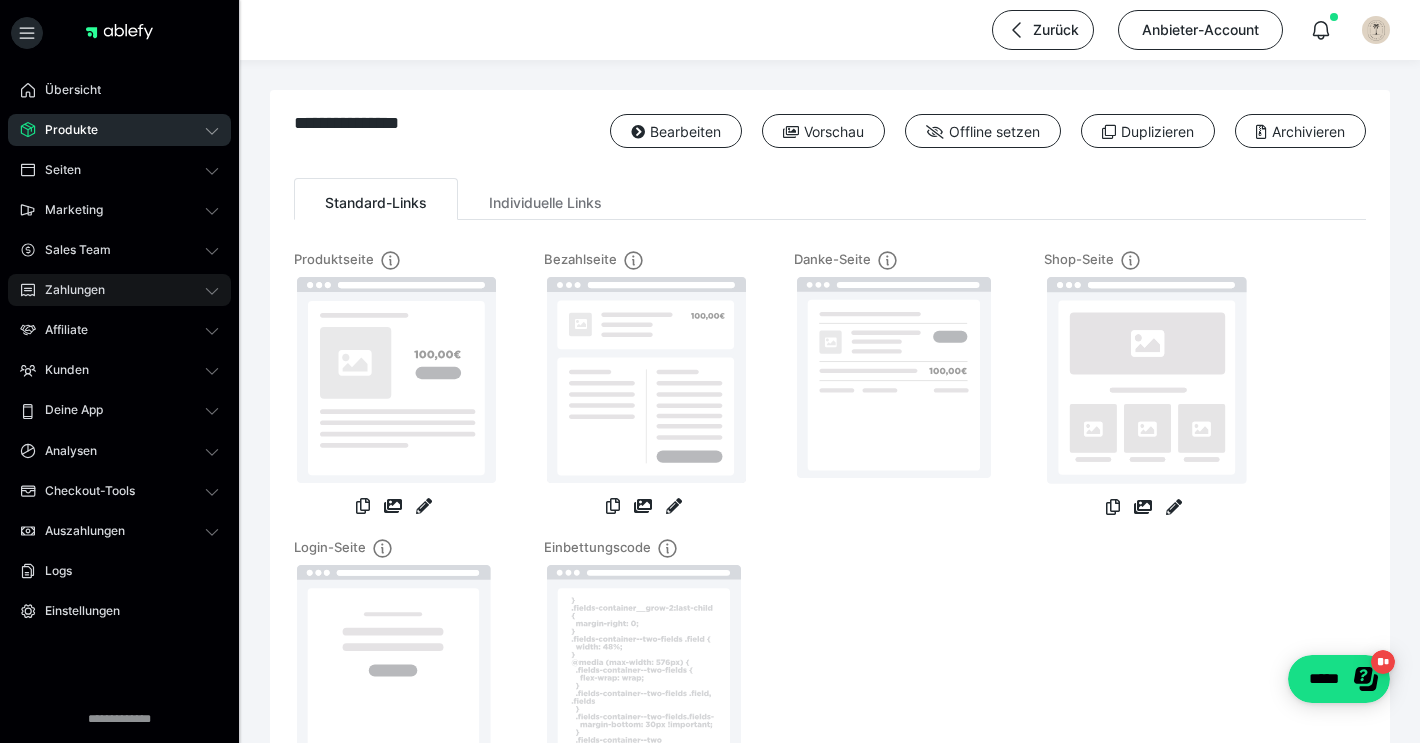 click 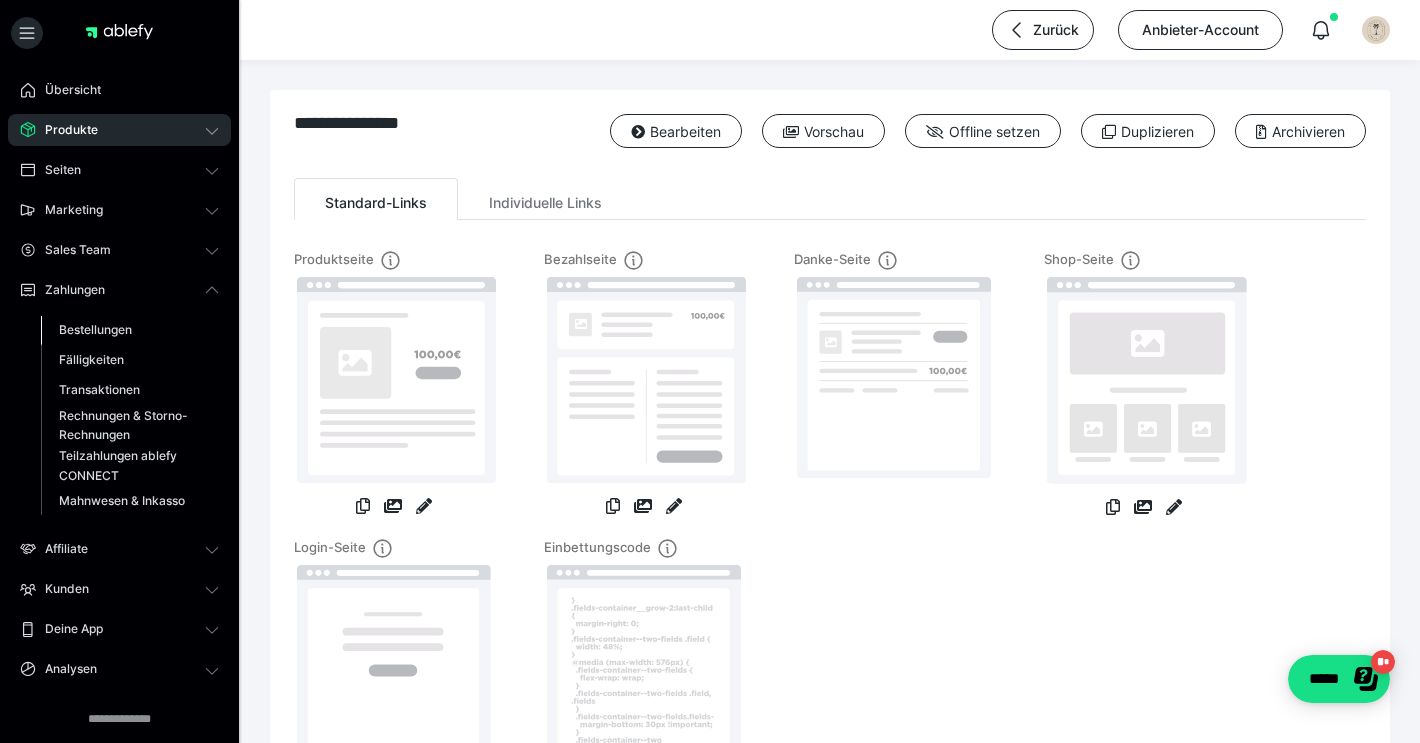 click on "Bestellungen" at bounding box center [95, 329] 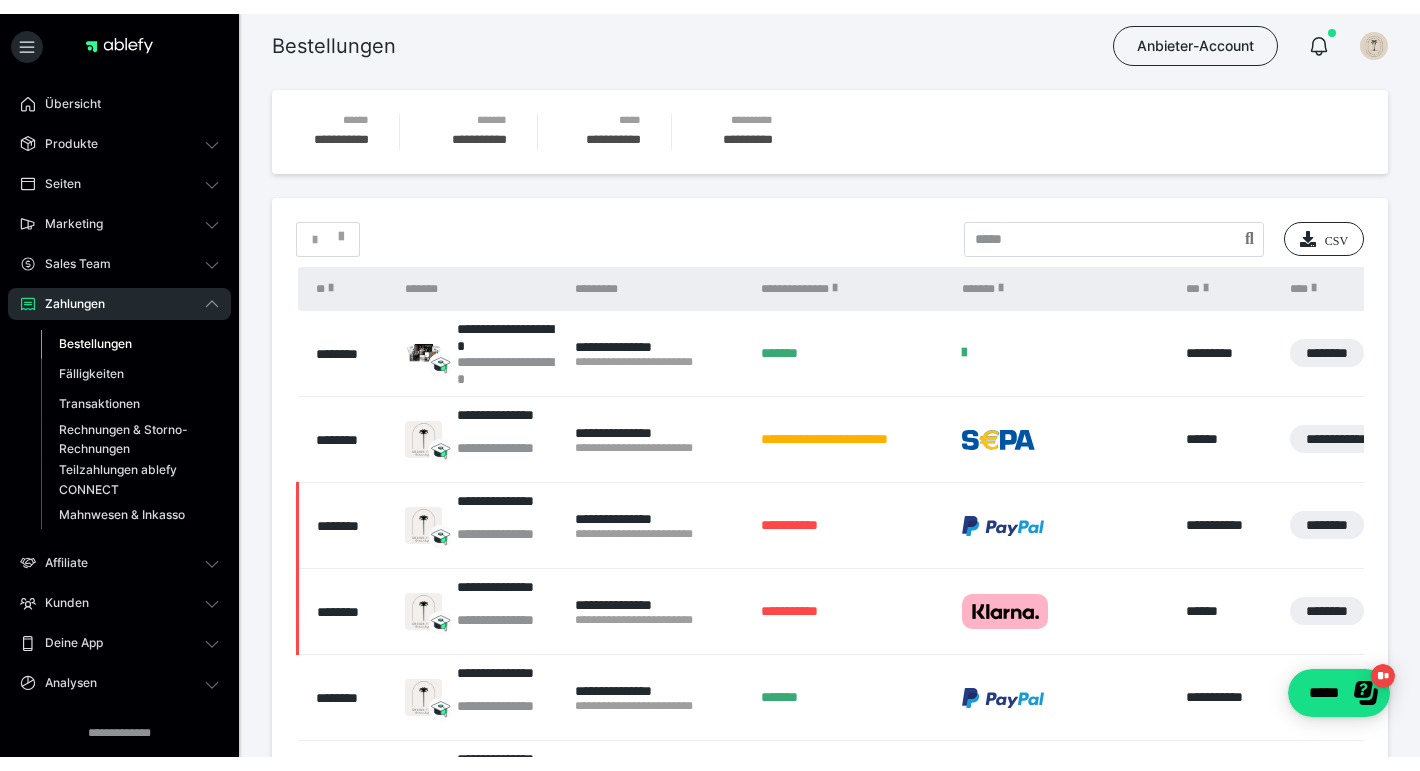 scroll, scrollTop: 0, scrollLeft: 0, axis: both 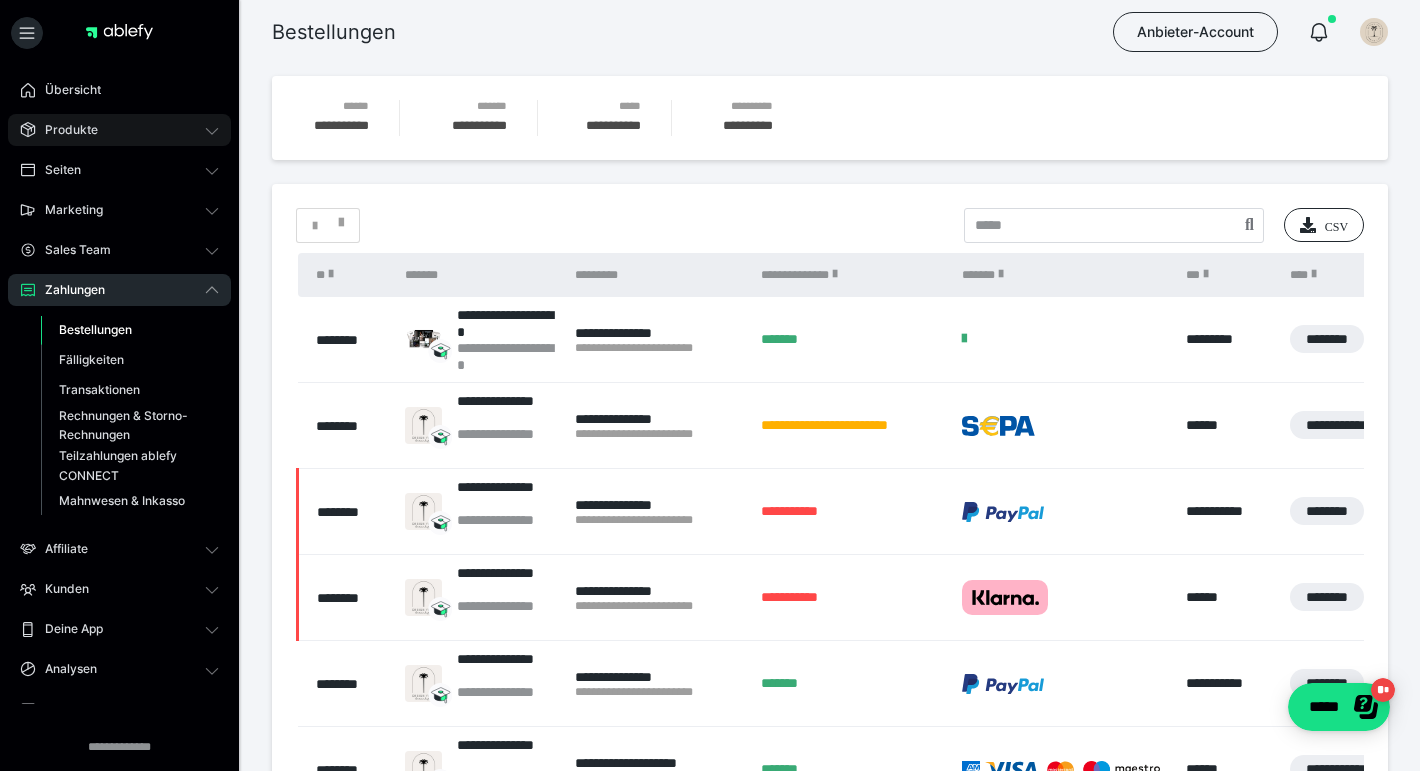 click at bounding box center [212, 130] 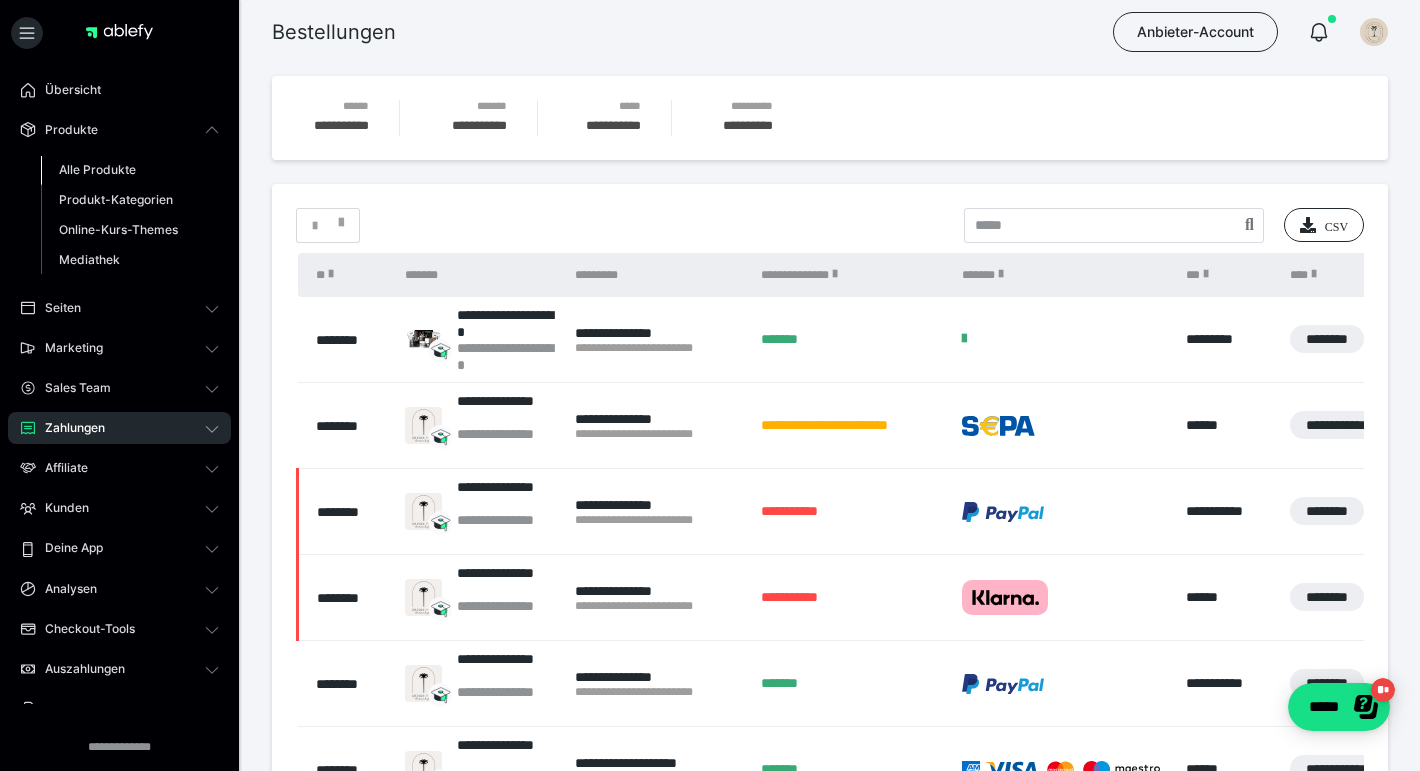 click on "Alle Produkte" at bounding box center (97, 169) 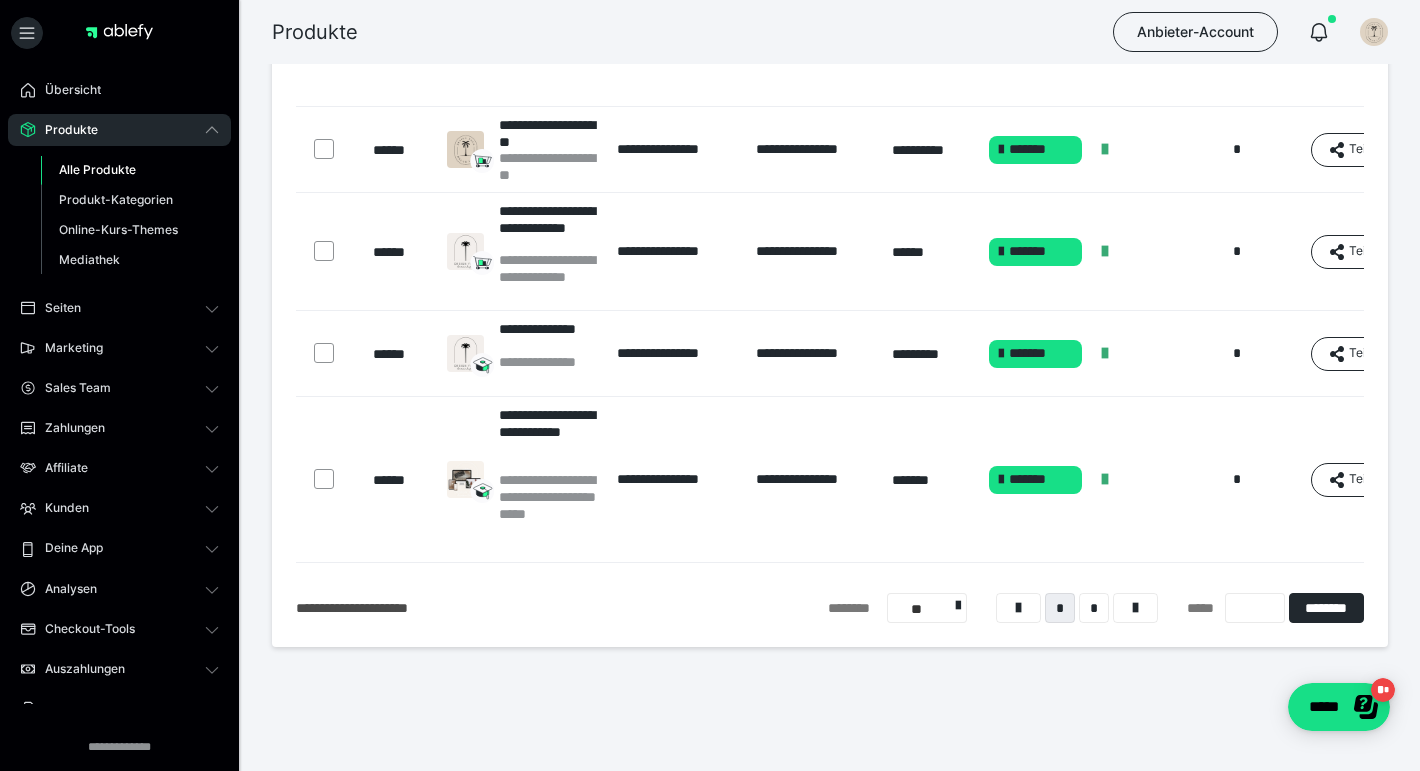 scroll, scrollTop: 663, scrollLeft: 0, axis: vertical 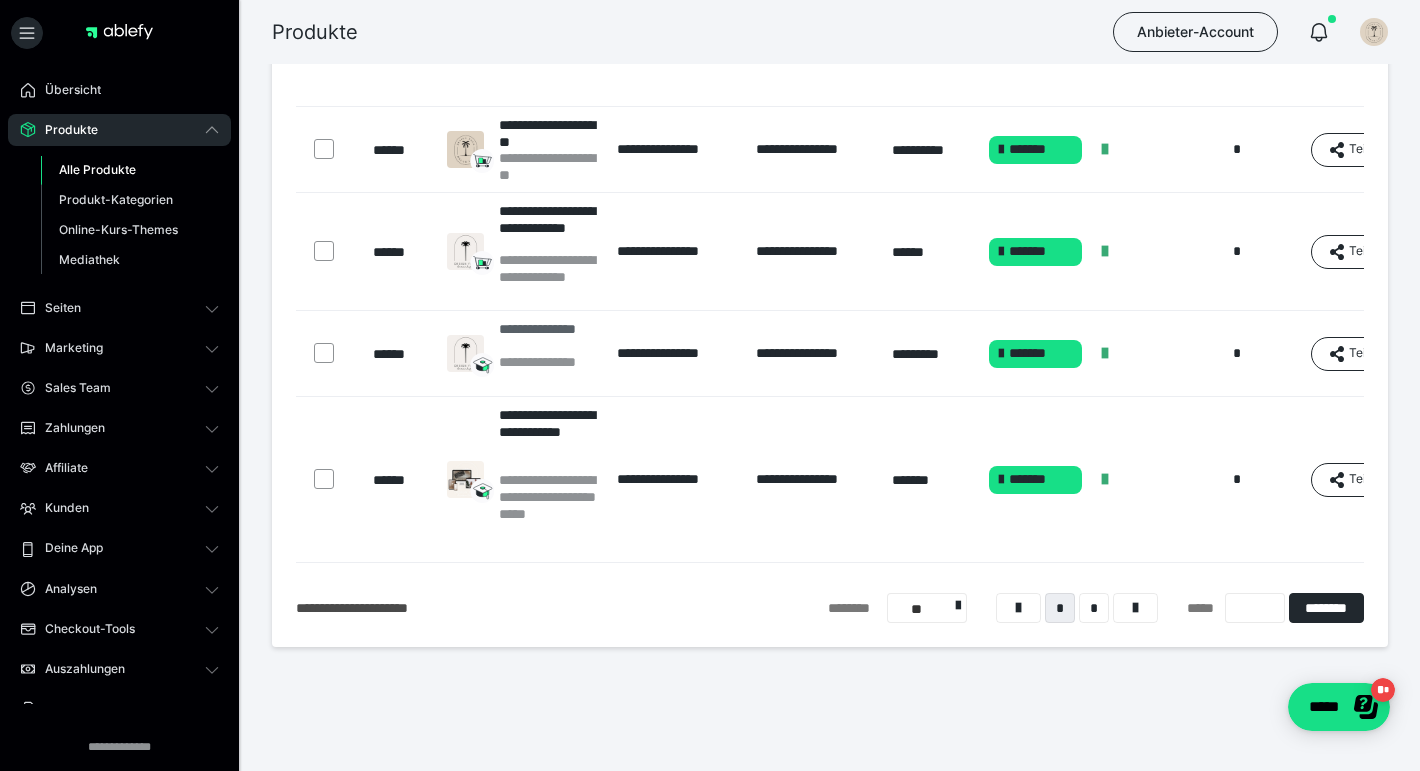 click on "**********" at bounding box center (548, 337) 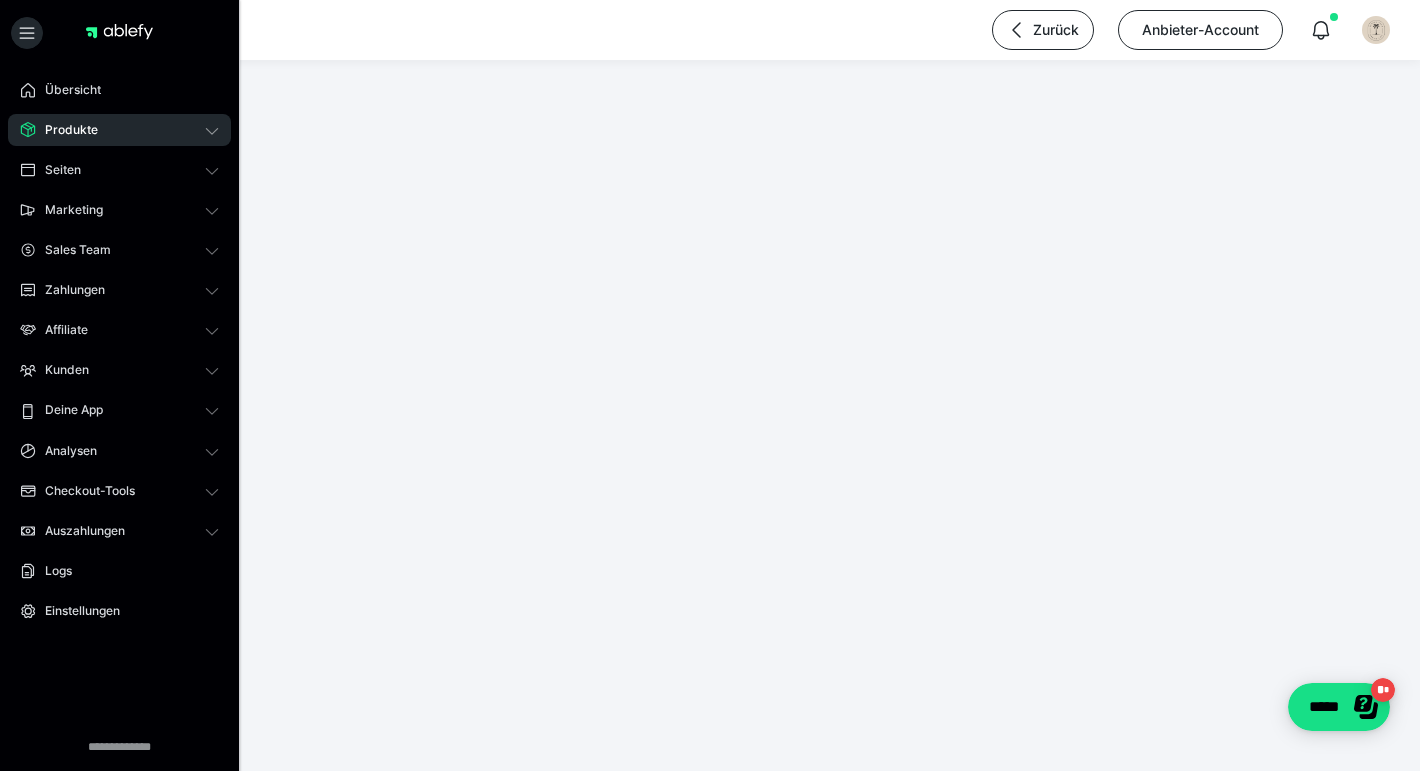 scroll, scrollTop: 0, scrollLeft: 0, axis: both 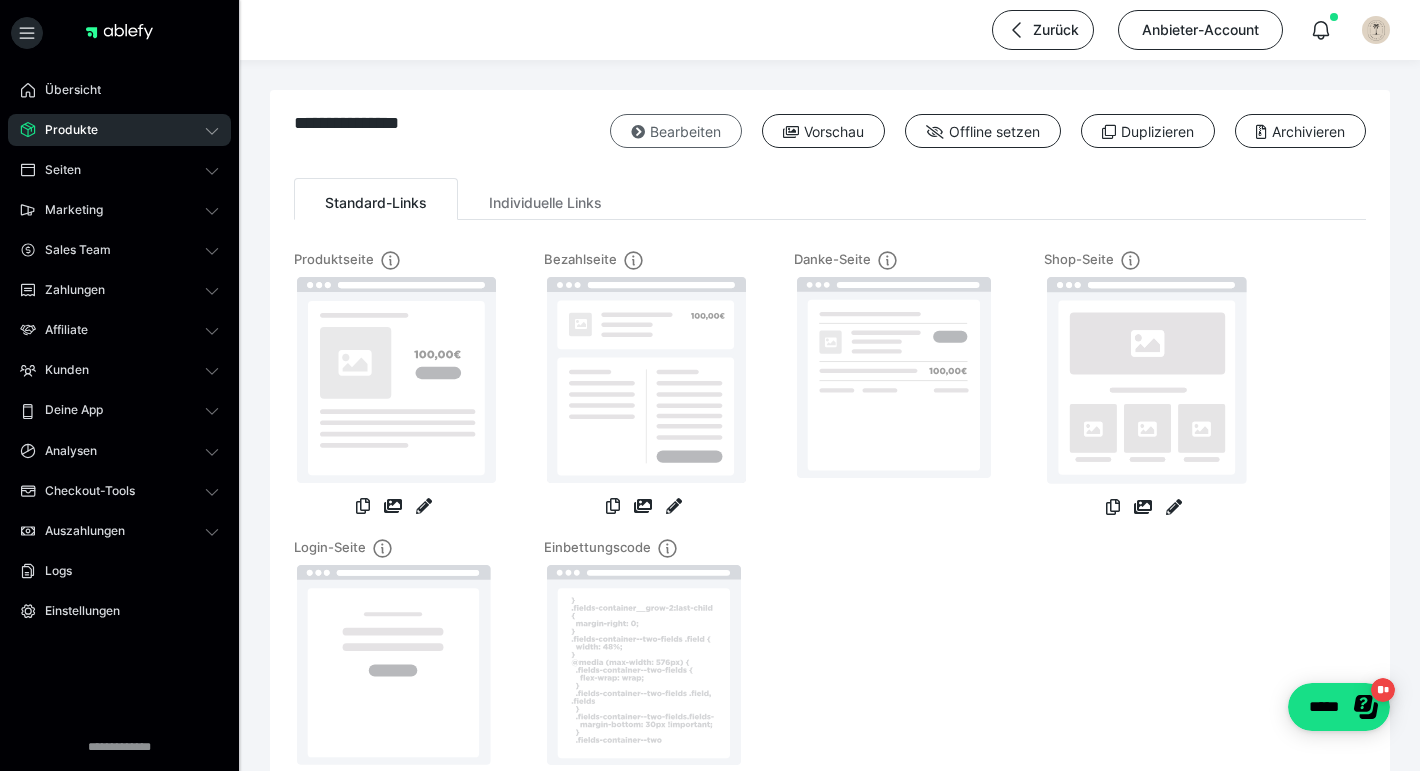 click on "Bearbeiten" at bounding box center [676, 131] 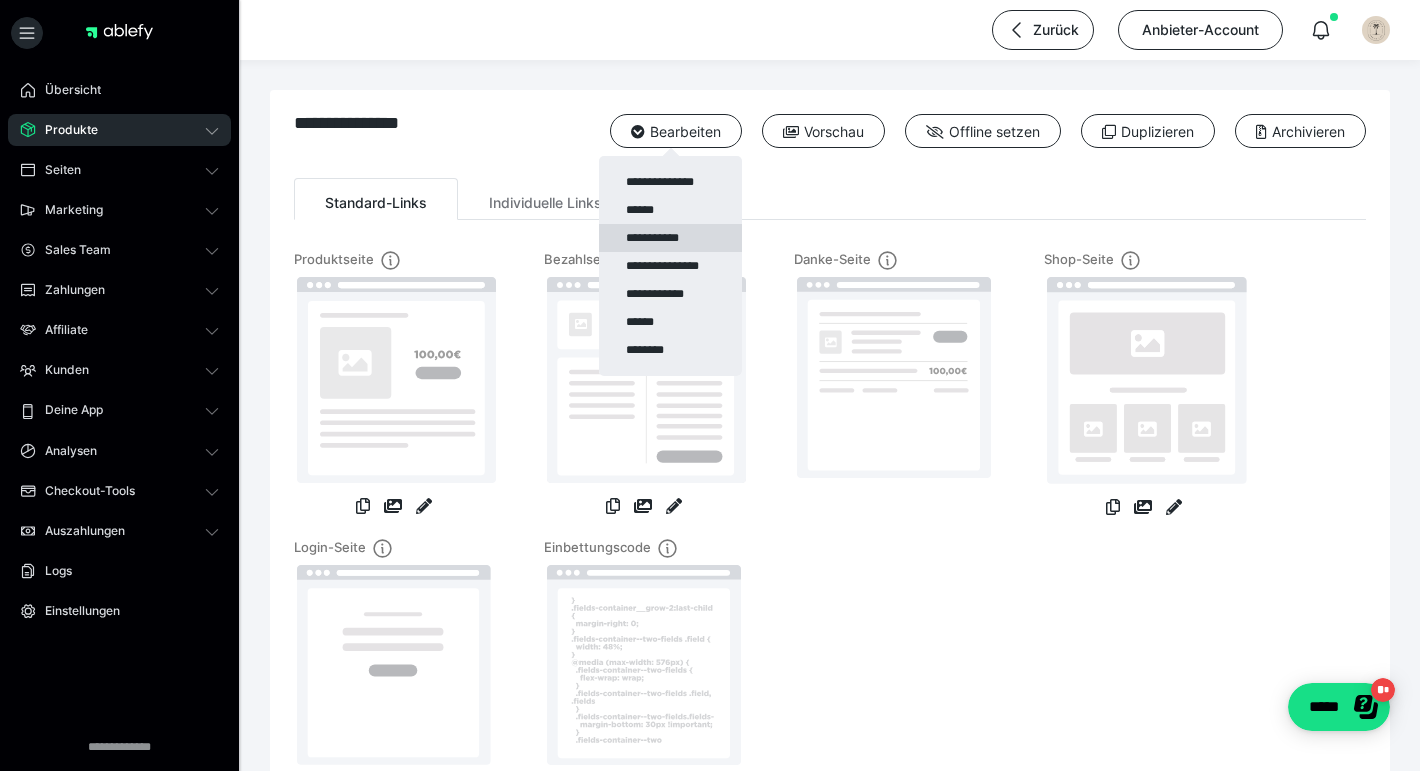 click on "**********" at bounding box center (670, 238) 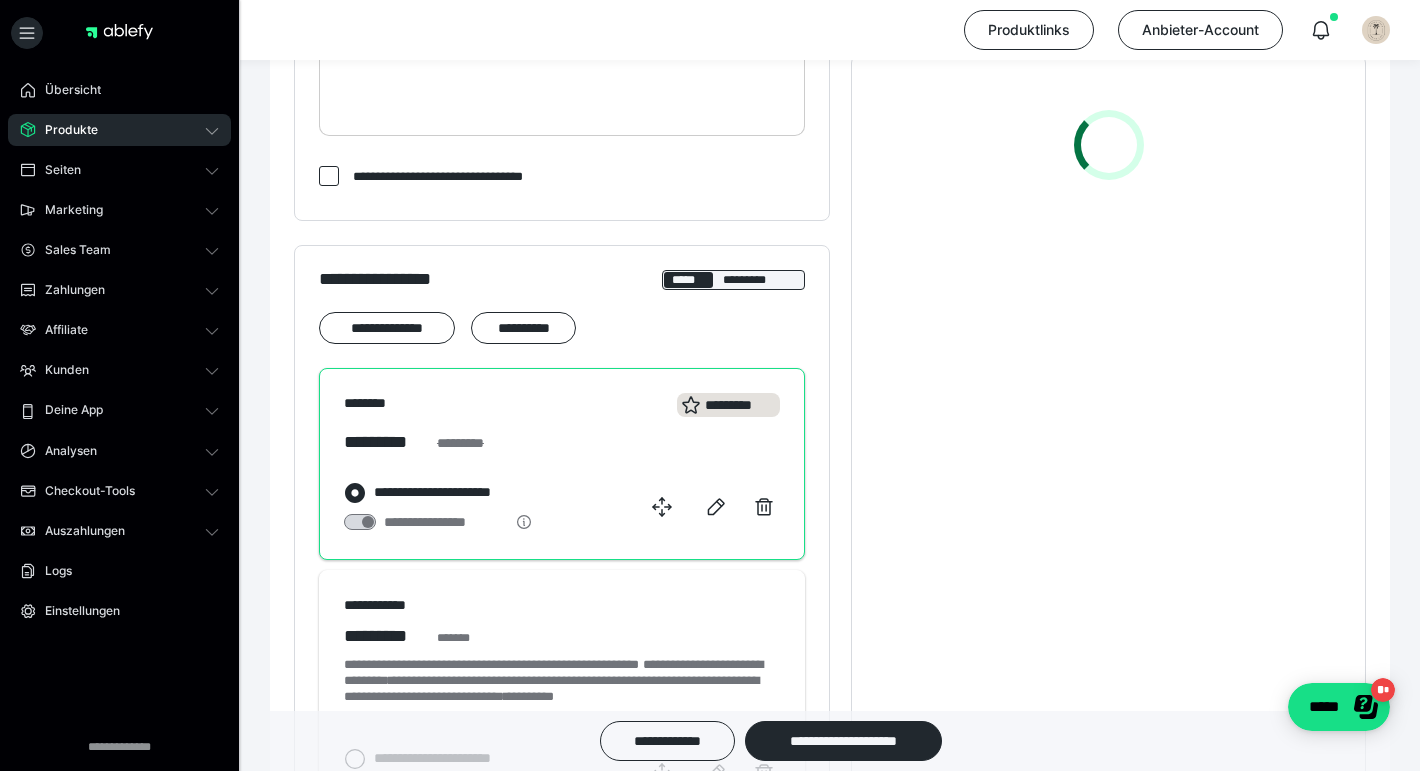 scroll, scrollTop: 1230, scrollLeft: 0, axis: vertical 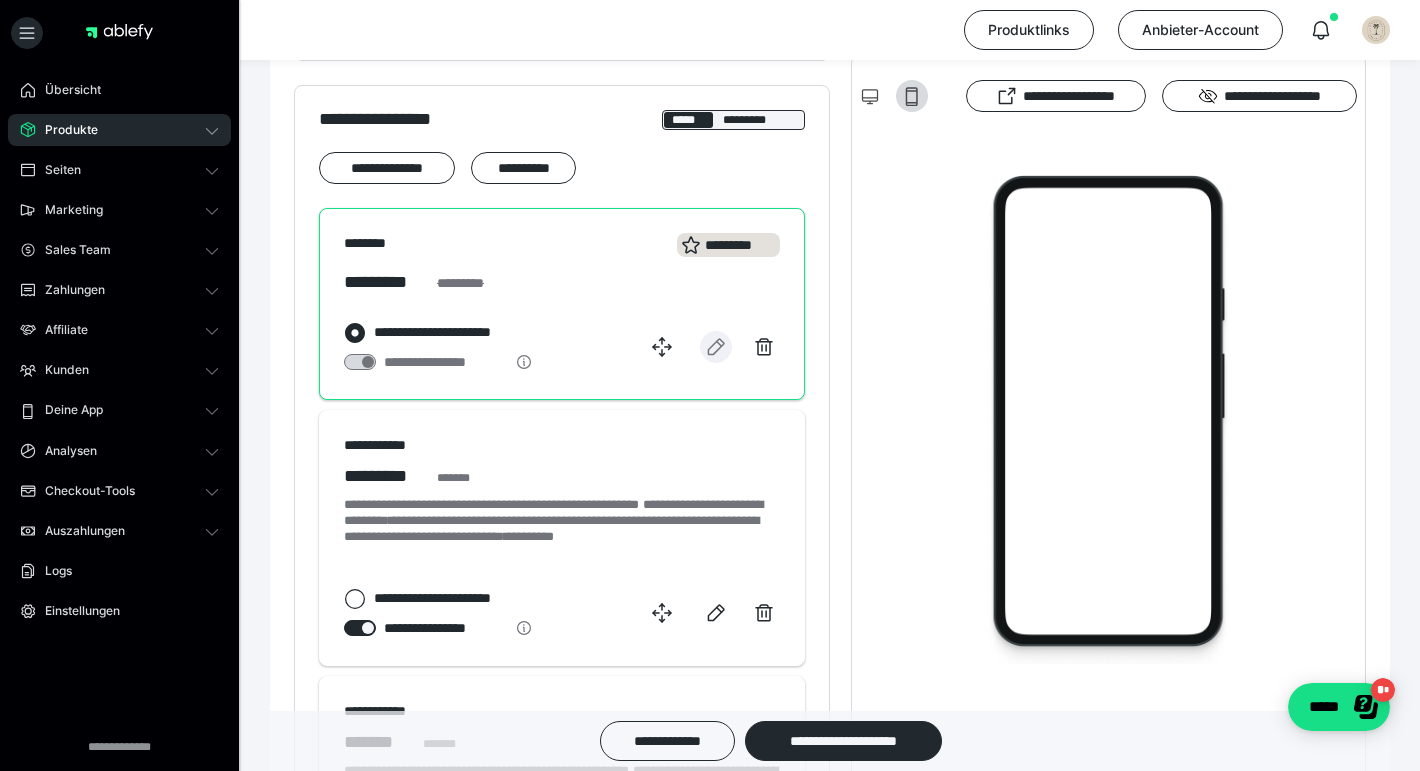 click 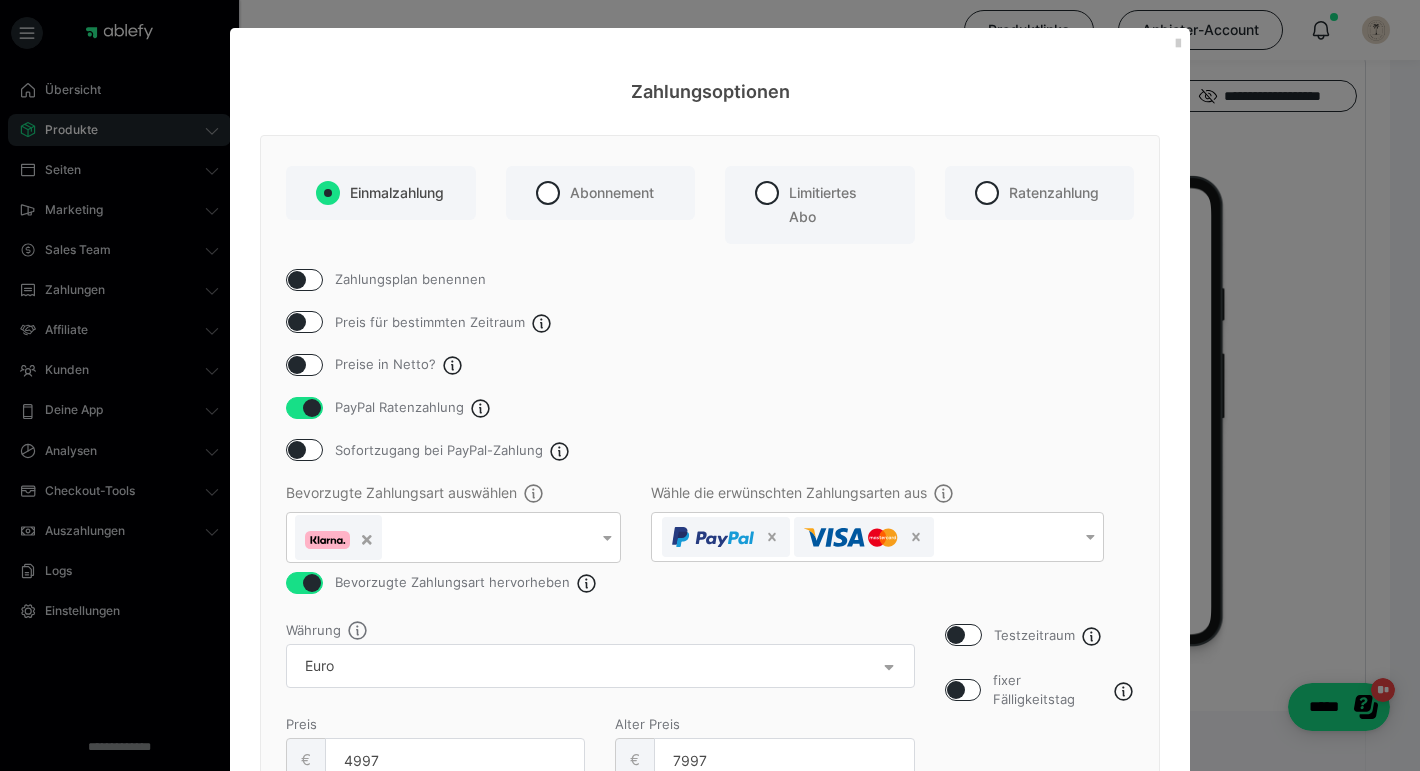 click at bounding box center (297, 365) 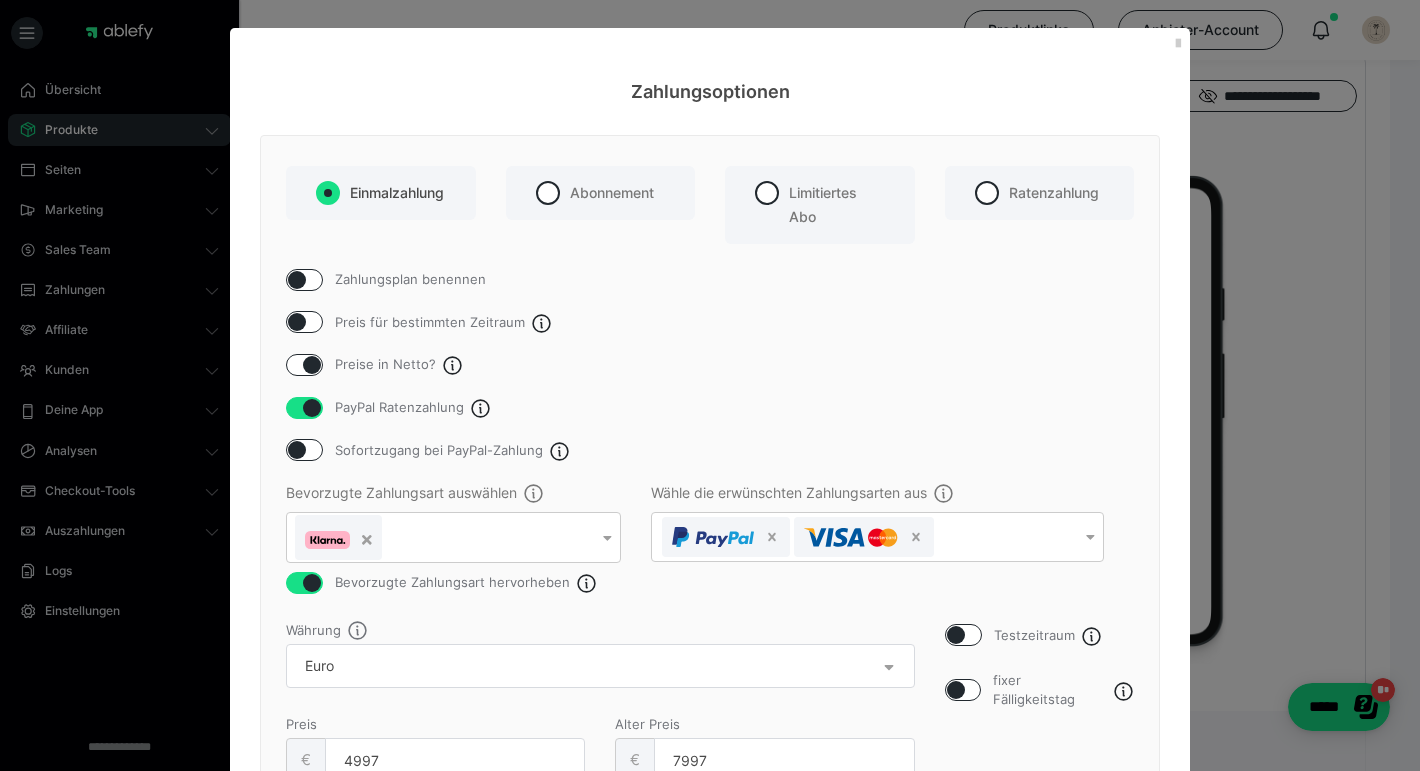 checkbox on "true" 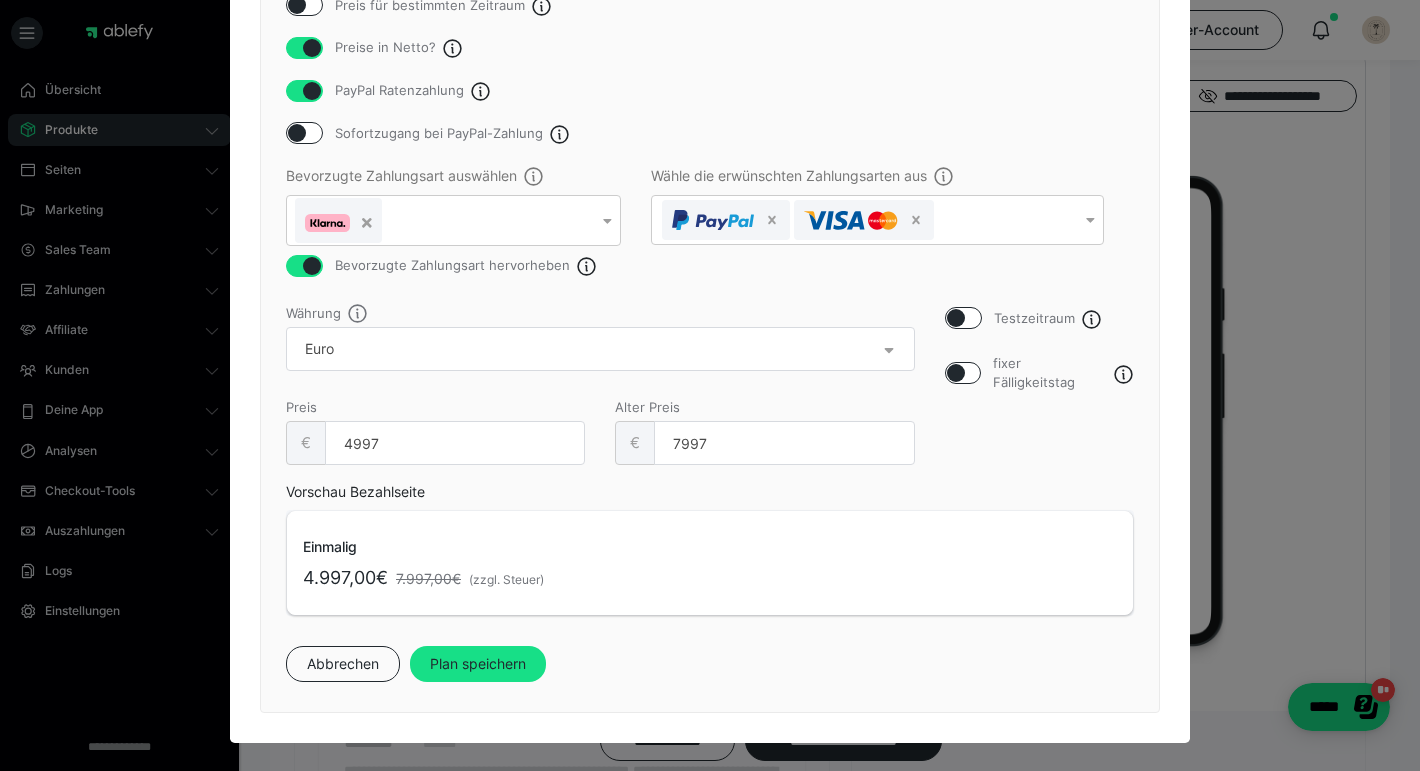 scroll, scrollTop: 317, scrollLeft: 0, axis: vertical 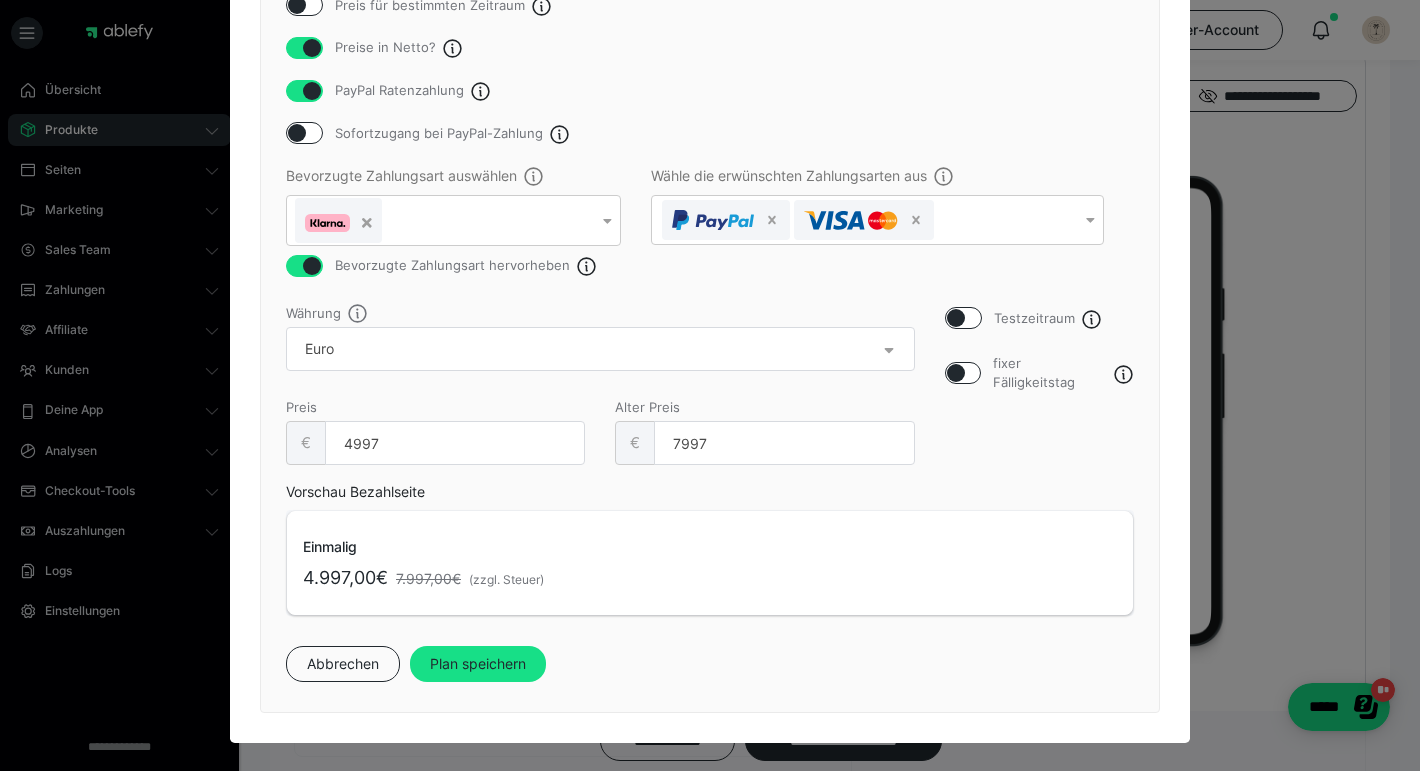 click on "Plan speichern" at bounding box center (478, 664) 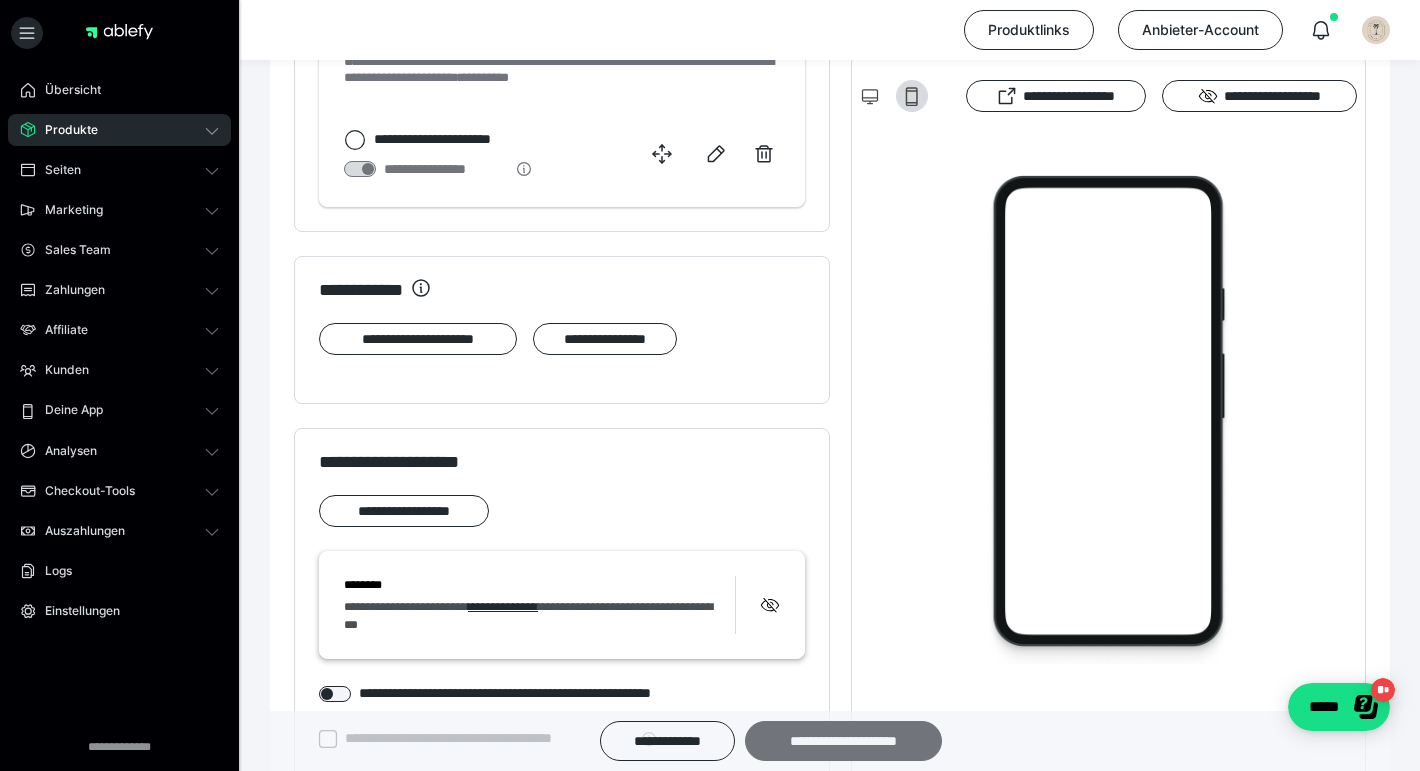 scroll, scrollTop: 1215, scrollLeft: 0, axis: vertical 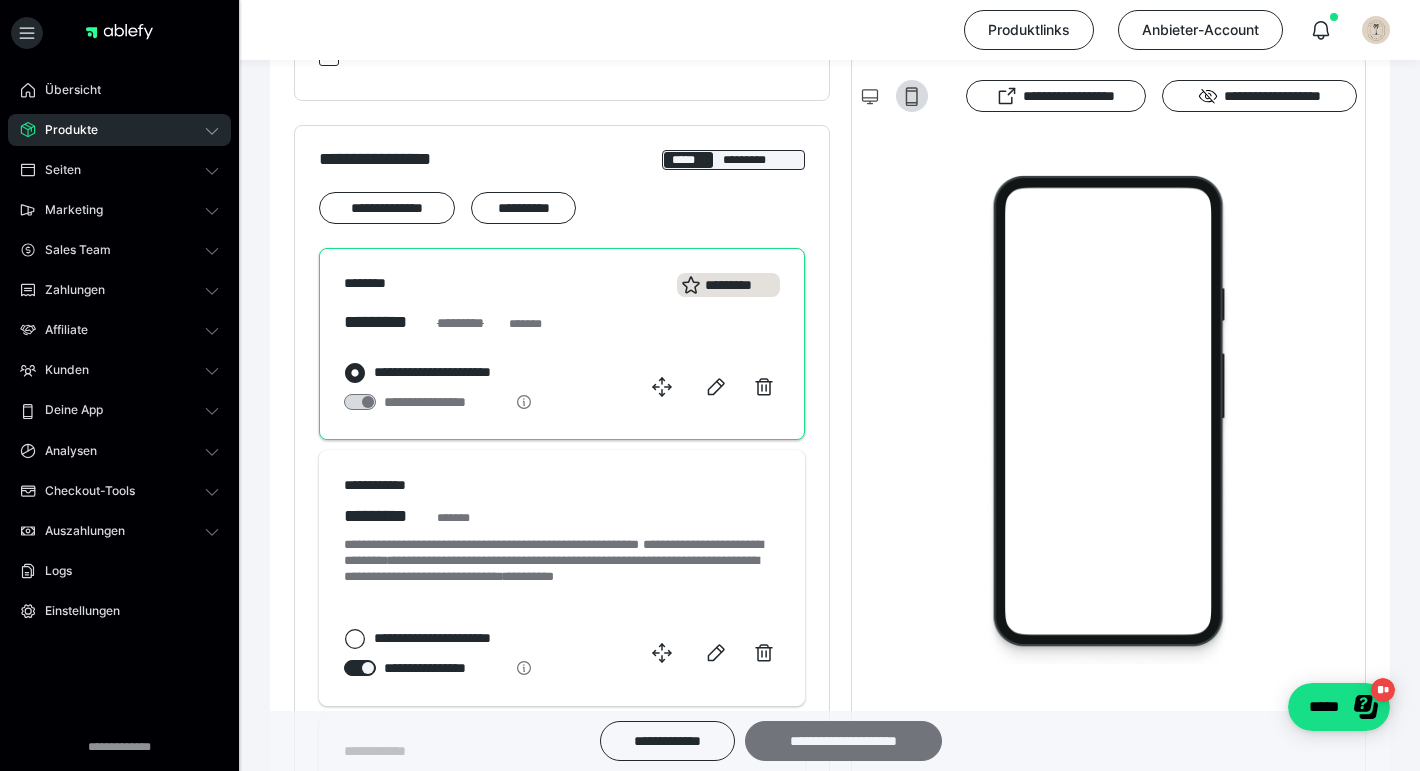 click on "**********" at bounding box center (843, 741) 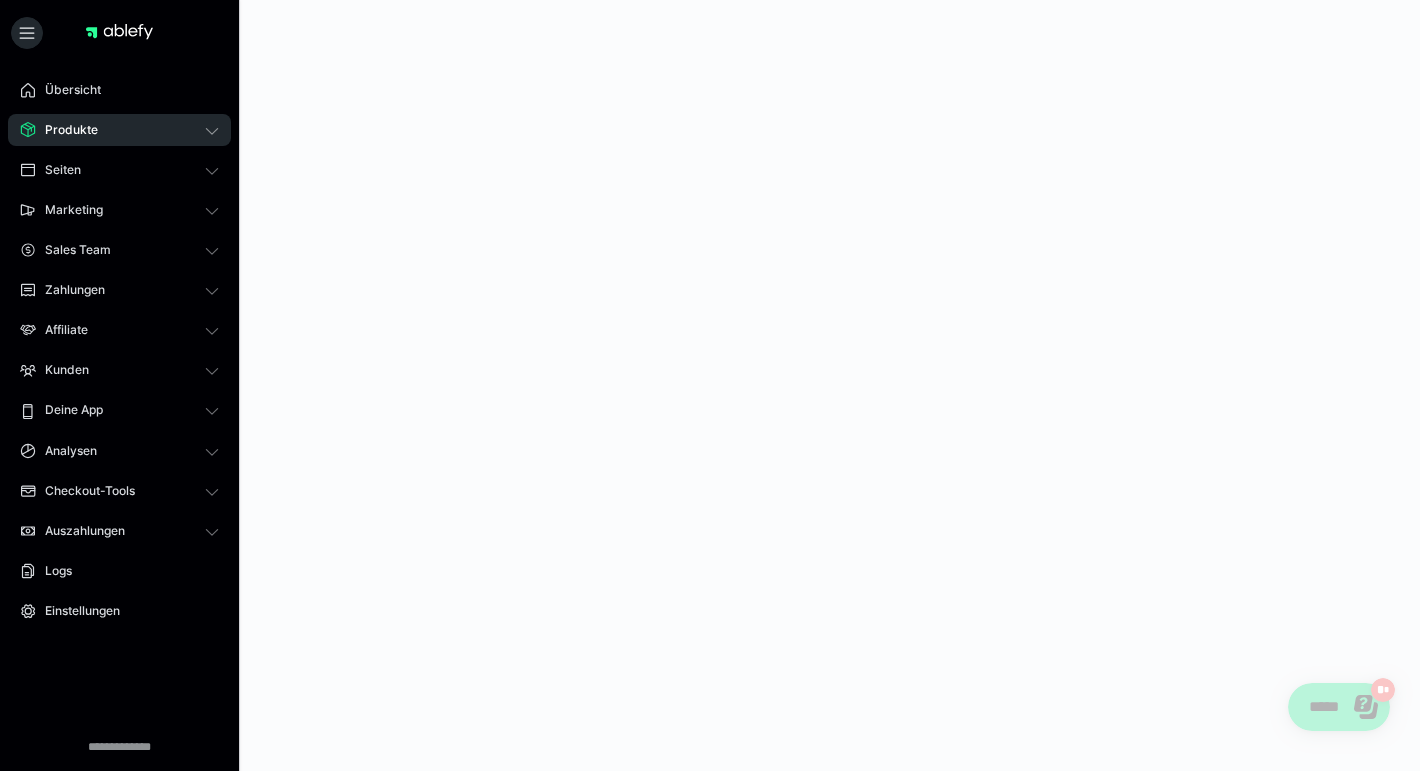 scroll, scrollTop: 0, scrollLeft: 0, axis: both 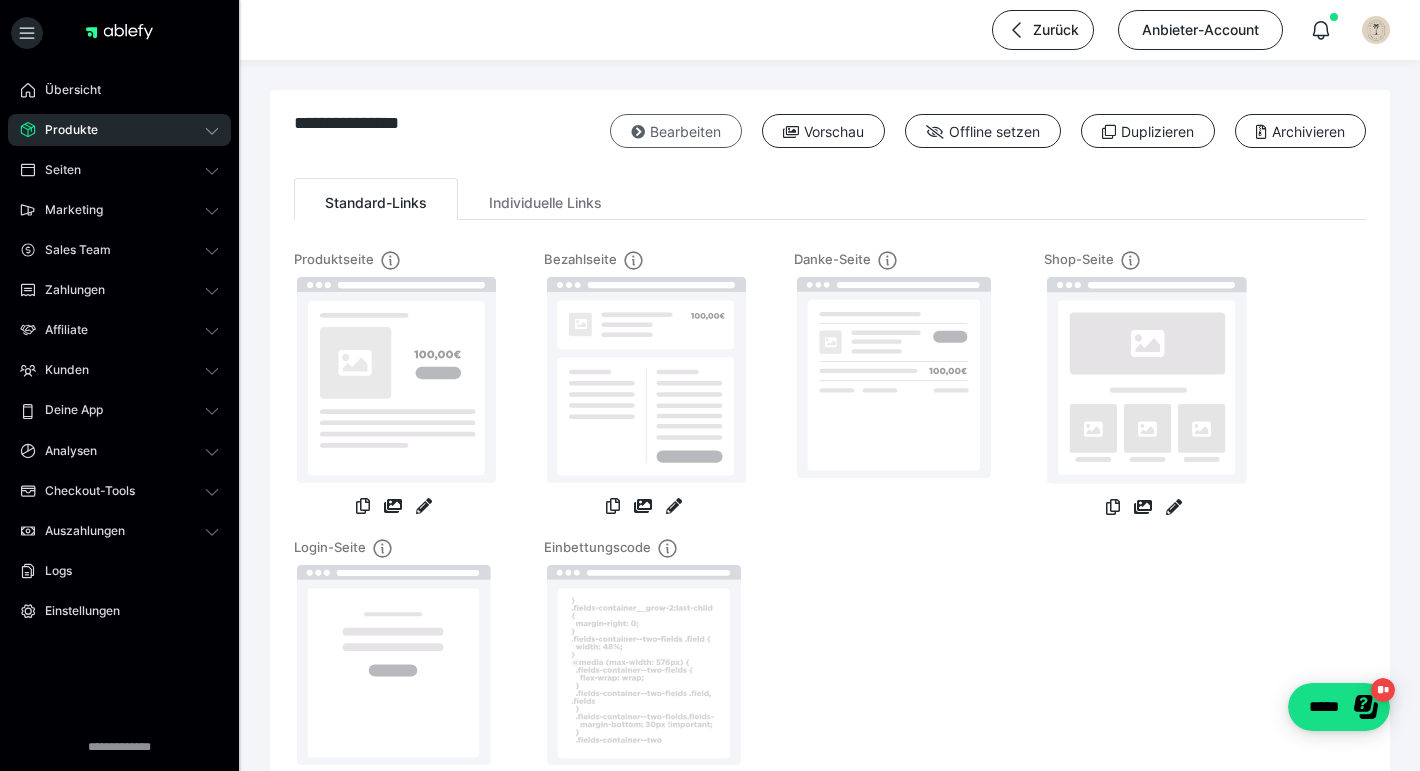 click on "Bearbeiten" at bounding box center [676, 131] 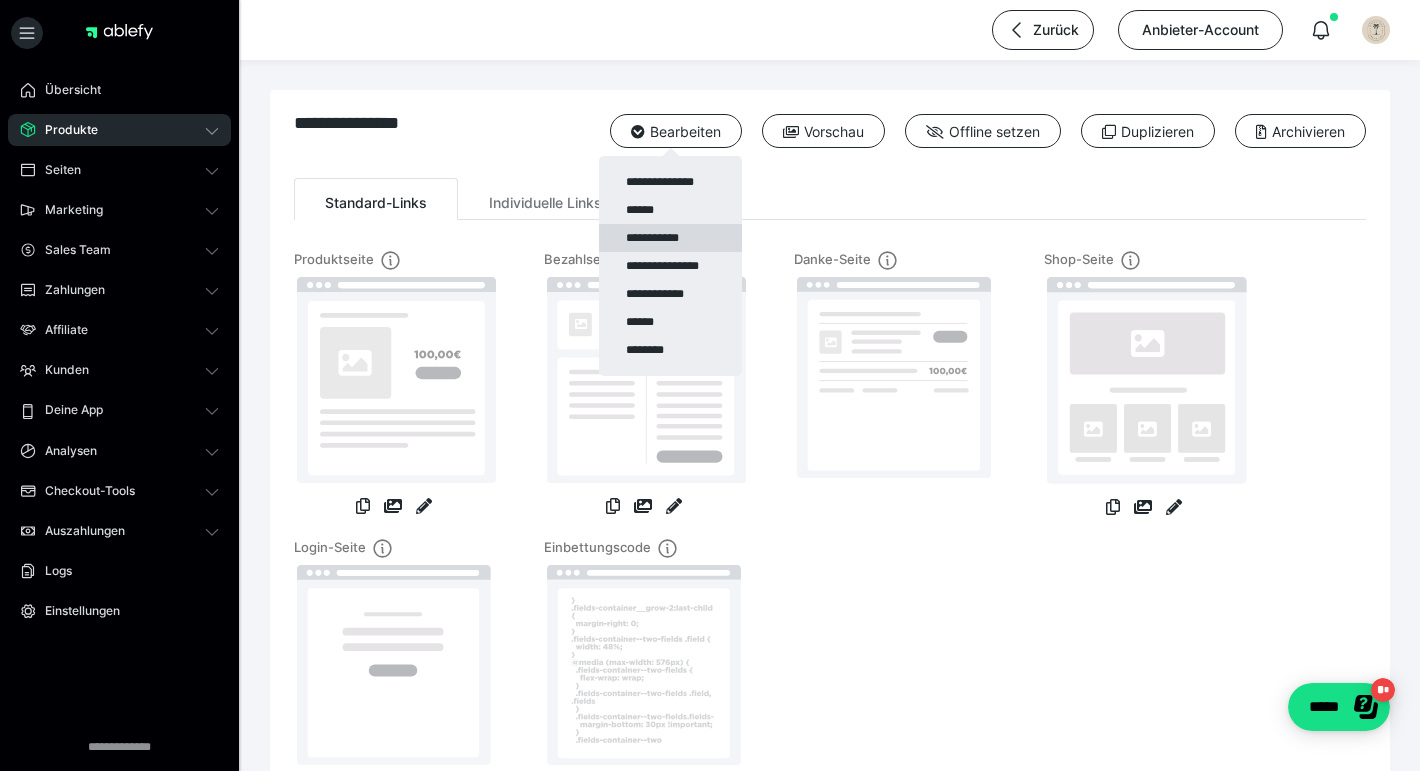 click on "**********" at bounding box center [670, 238] 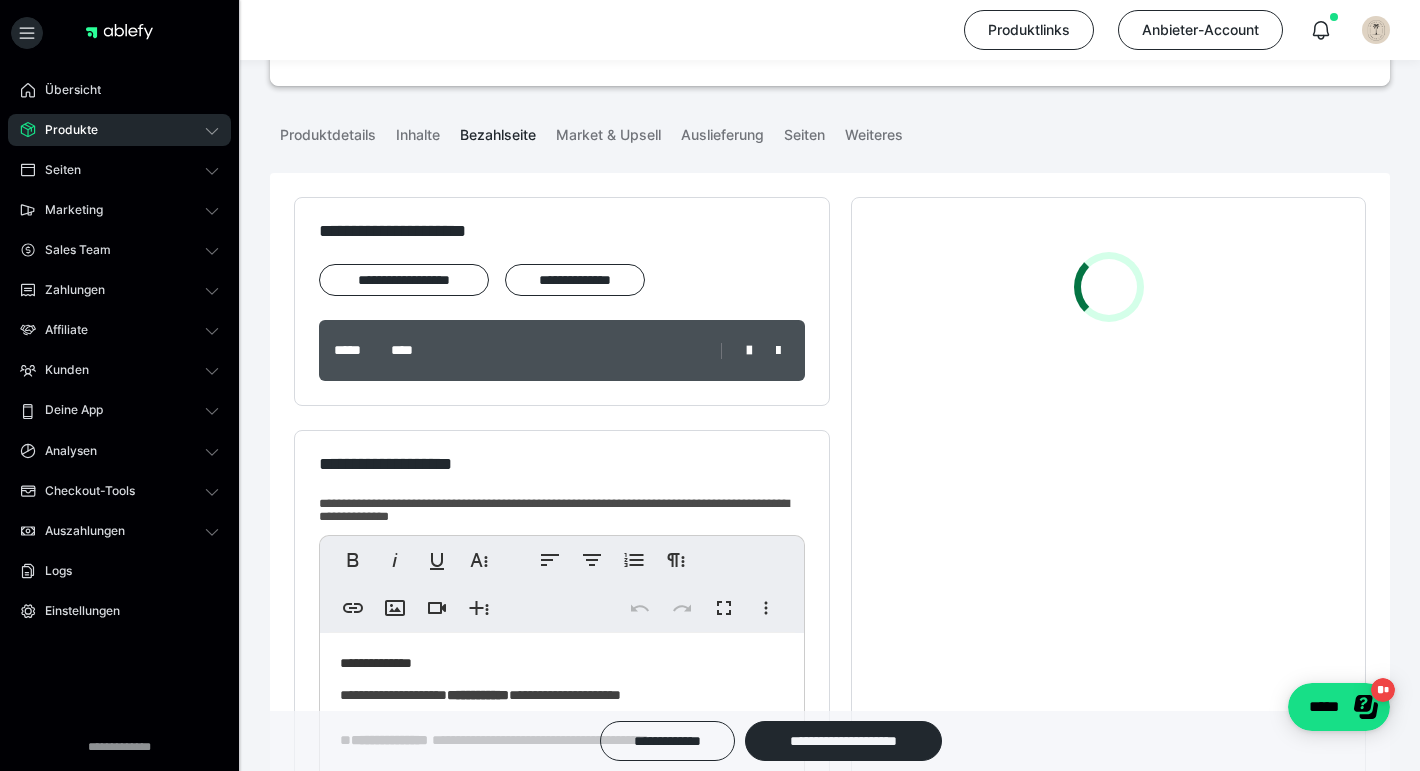 scroll, scrollTop: 282, scrollLeft: 0, axis: vertical 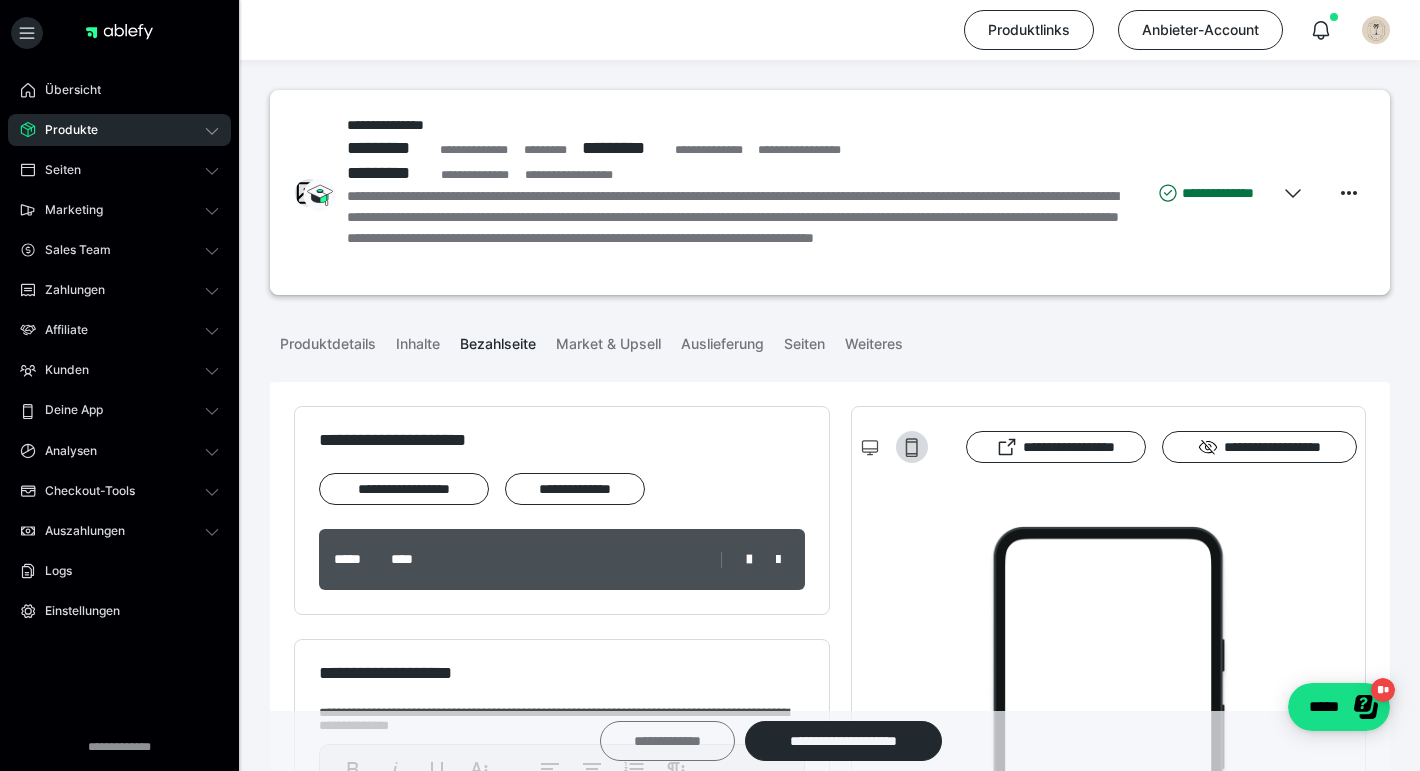 click on "**********" at bounding box center [667, 741] 